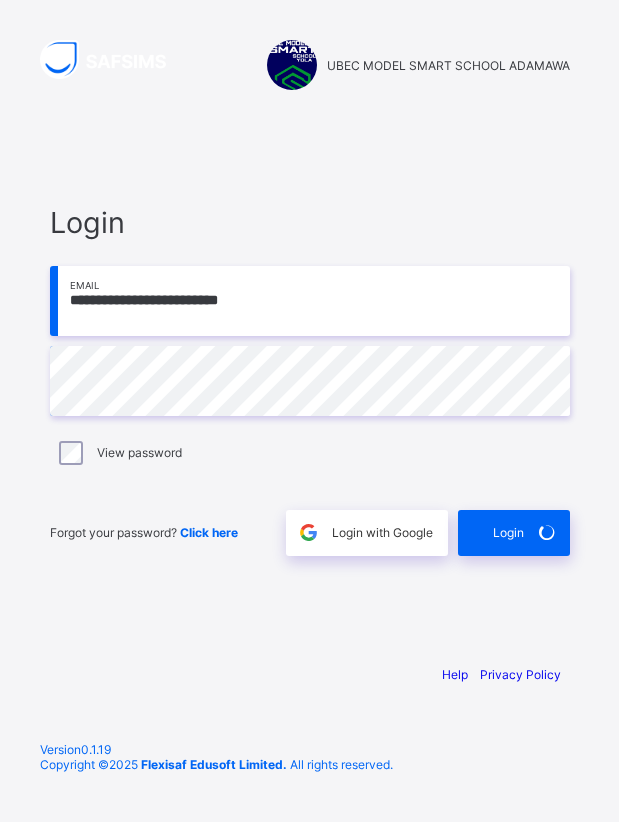 scroll, scrollTop: 0, scrollLeft: 0, axis: both 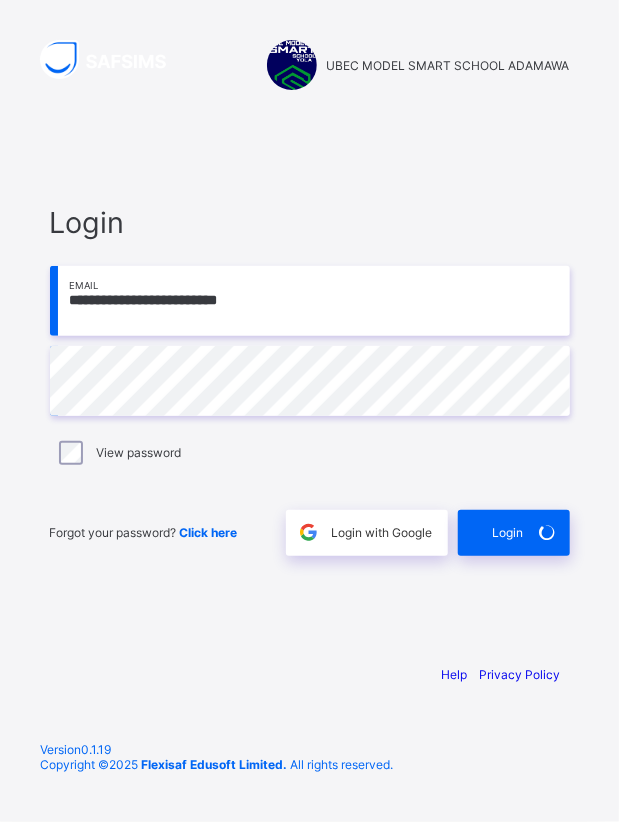 click on "Login" at bounding box center [508, 532] 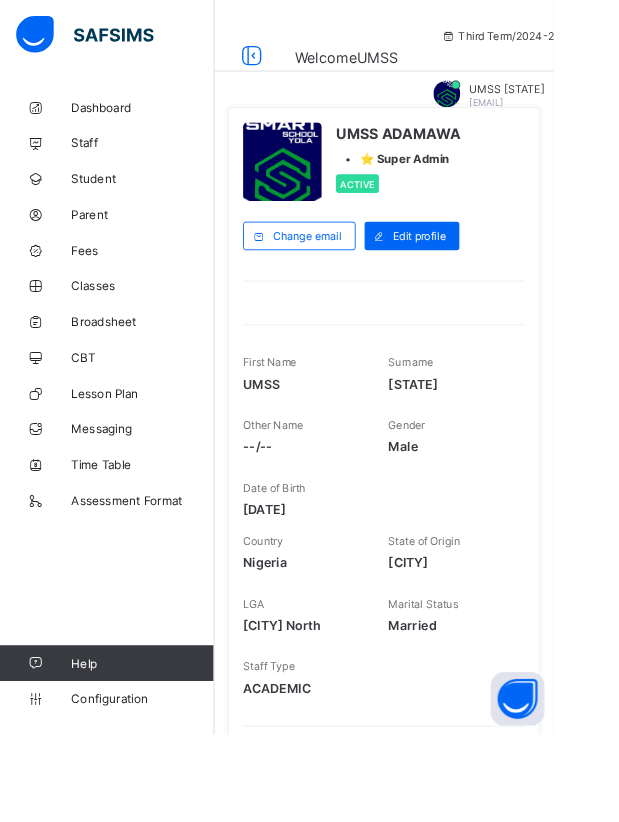 click on "Configuration" at bounding box center [159, 782] 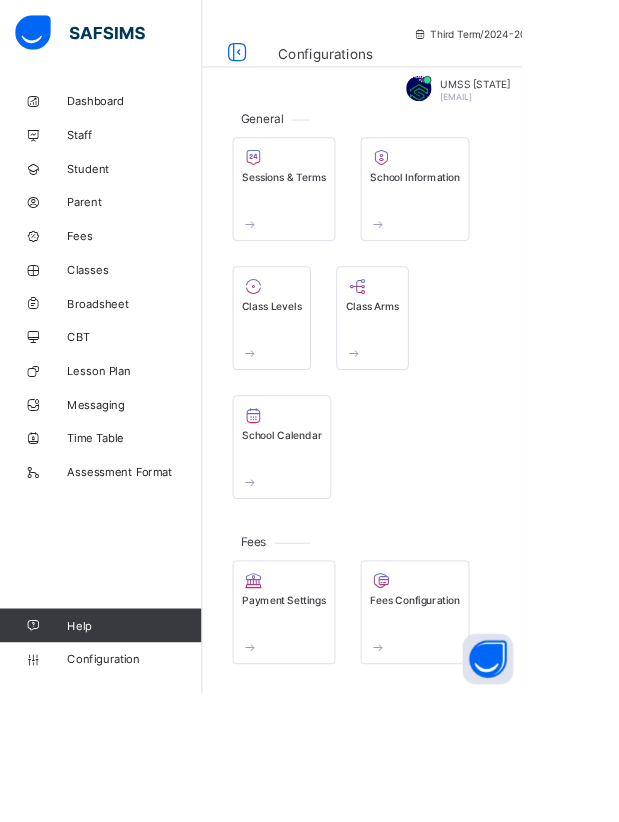 click on "Sessions & Terms" at bounding box center (337, 239) 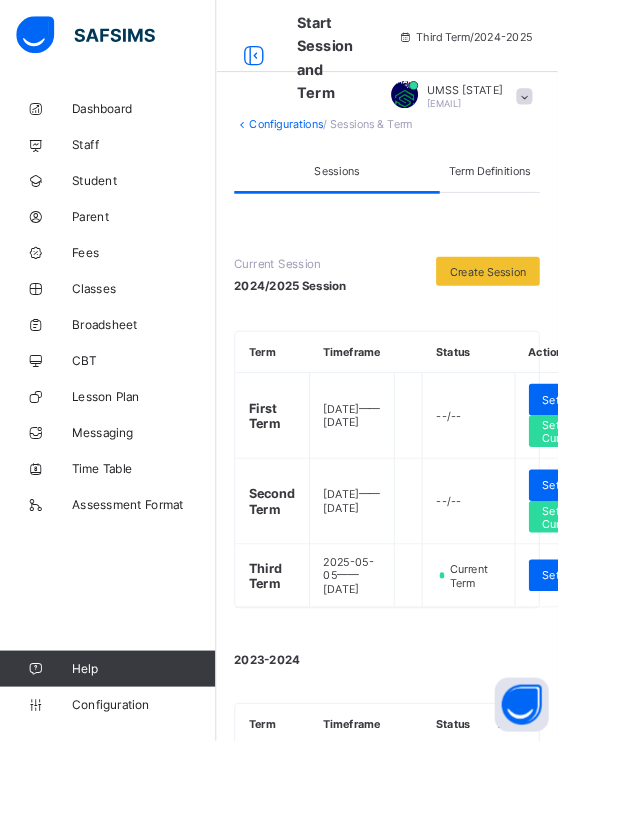 click on "Settings" at bounding box center [625, 638] 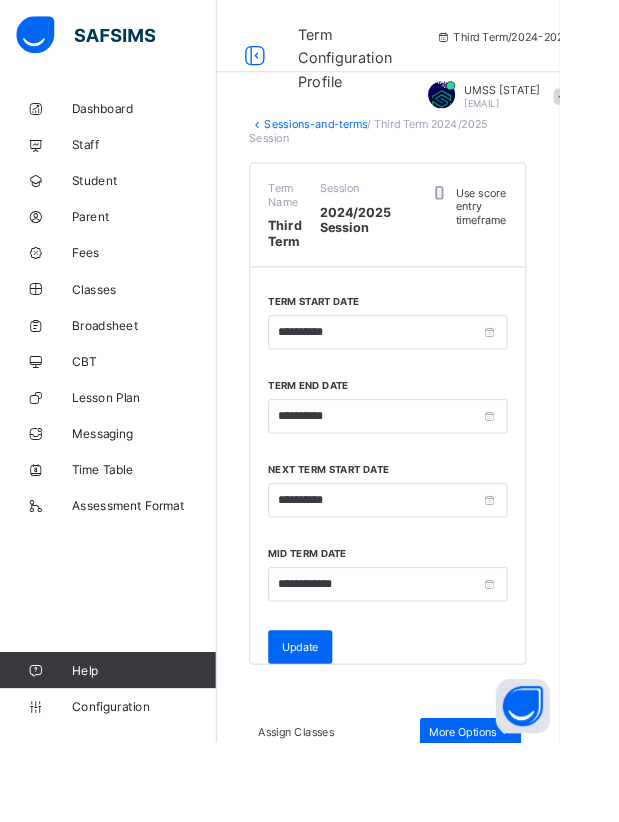 type on "**********" 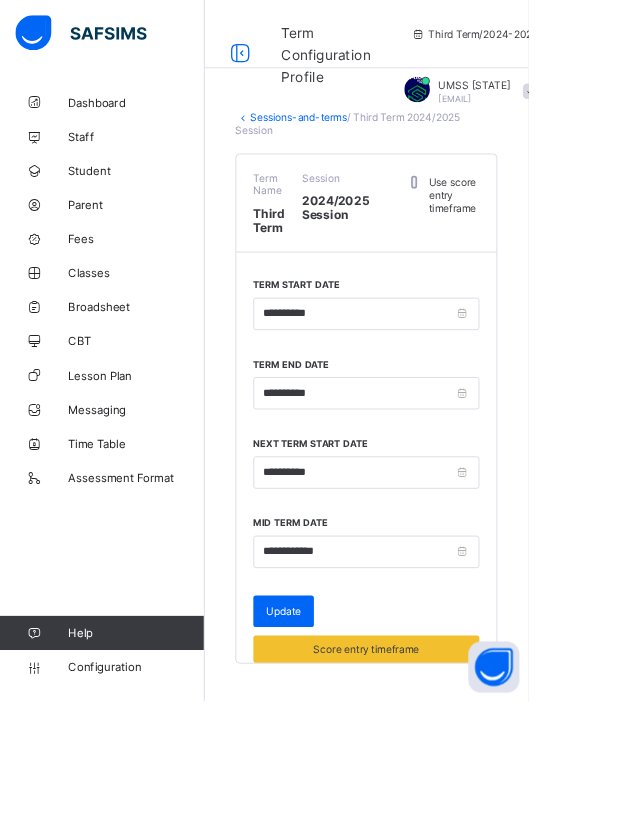 click on "Score entry timeframe" at bounding box center (430, 761) 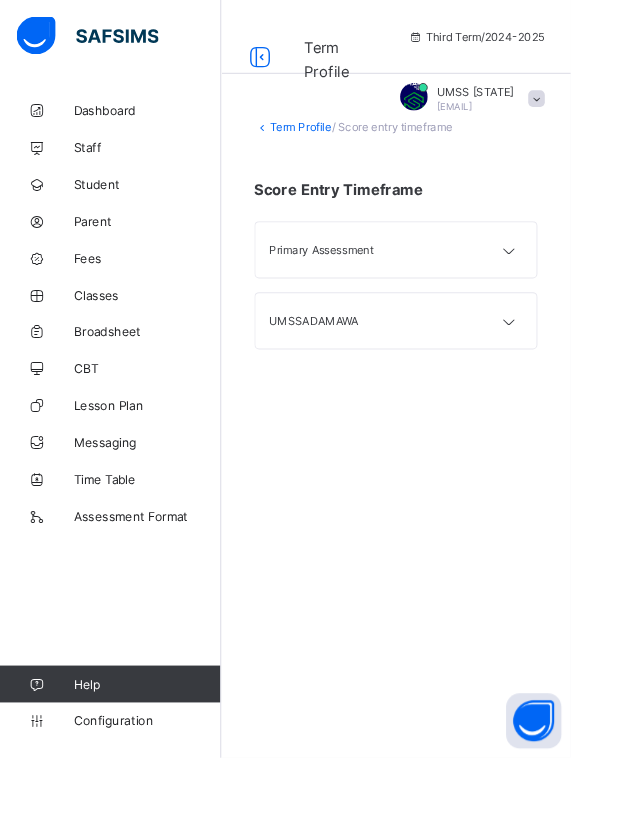 click at bounding box center [552, 272] 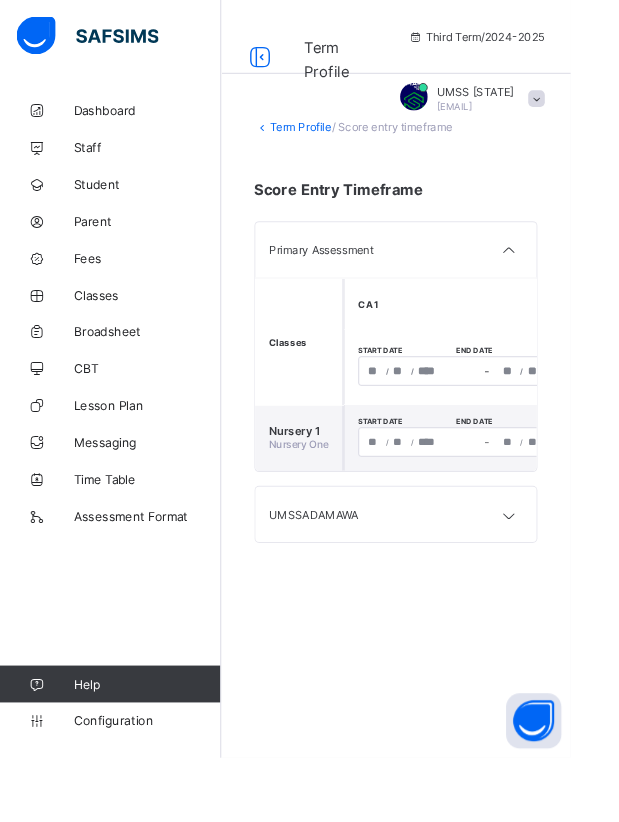 click on "**********" at bounding box center (529, 480) 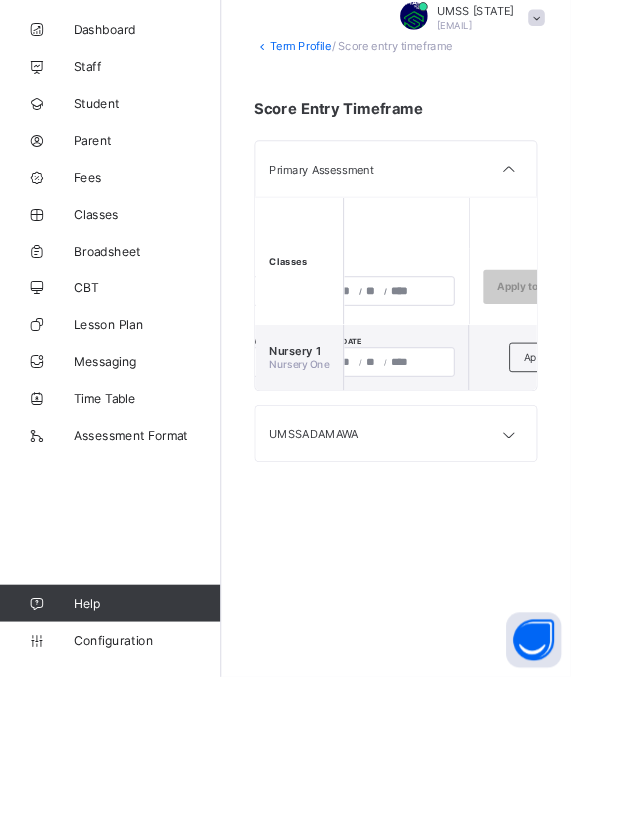 scroll, scrollTop: 0, scrollLeft: 842, axis: horizontal 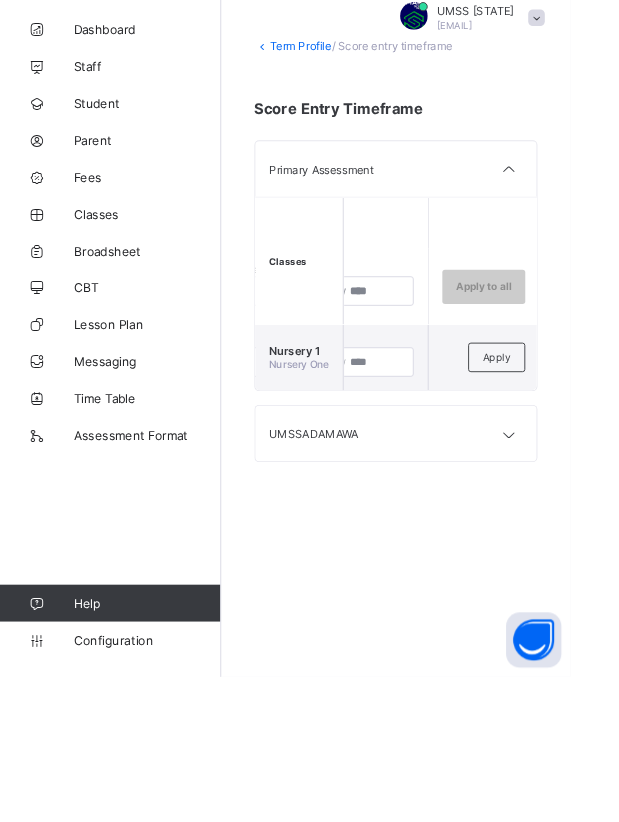 click on "Apply" at bounding box center [539, 475] 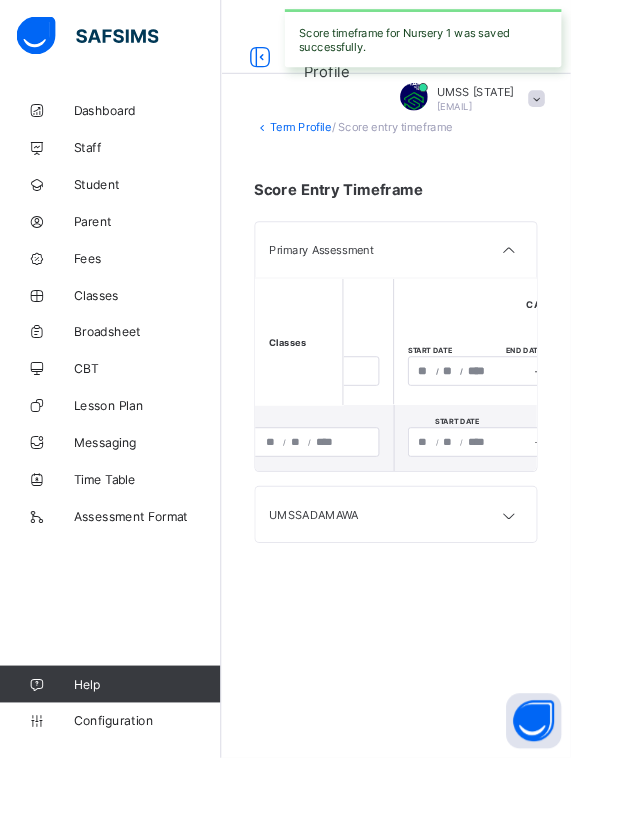 scroll, scrollTop: 0, scrollLeft: 0, axis: both 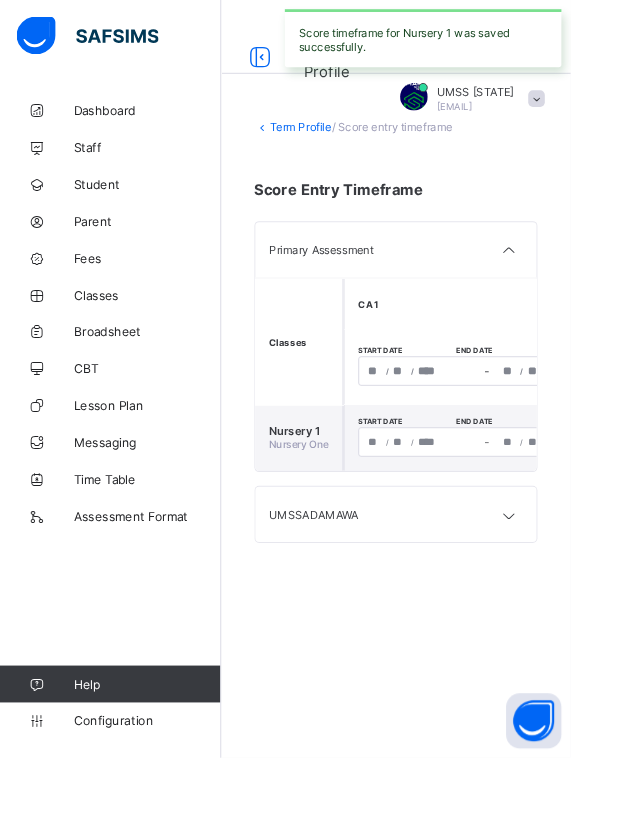 click on "/ / – / /" at bounding box center [529, 403] 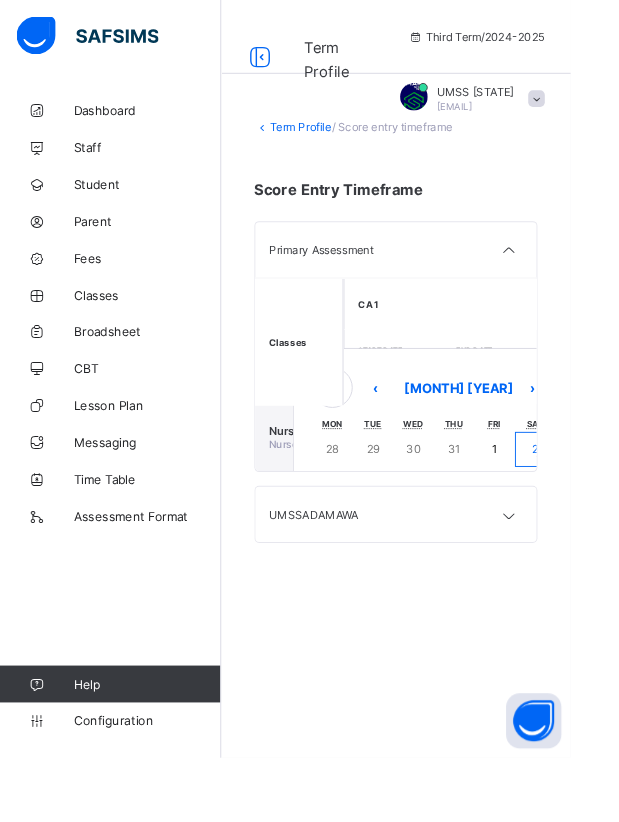 click on "1" at bounding box center (537, 487) 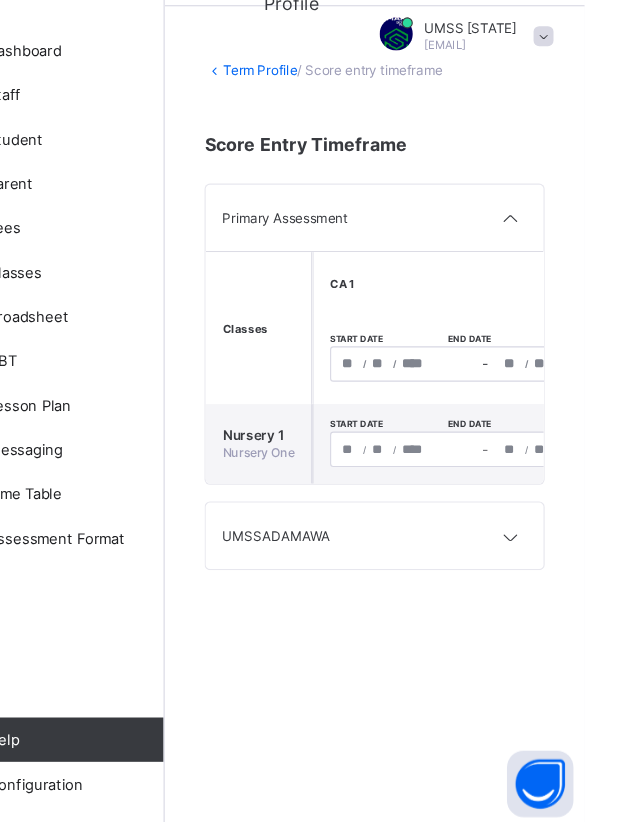 click on "/ / – / / « ‹ August 2025 › » Mon Tue Wed Thu Fri Sat Sun 28 29 30 31 1 2 3 4 5 6 7 8 9 10 11 12 13 14 15 16 17 18 19 20 21 22 23 24 25 26 27 28 29 30 31" at bounding box center [529, 403] 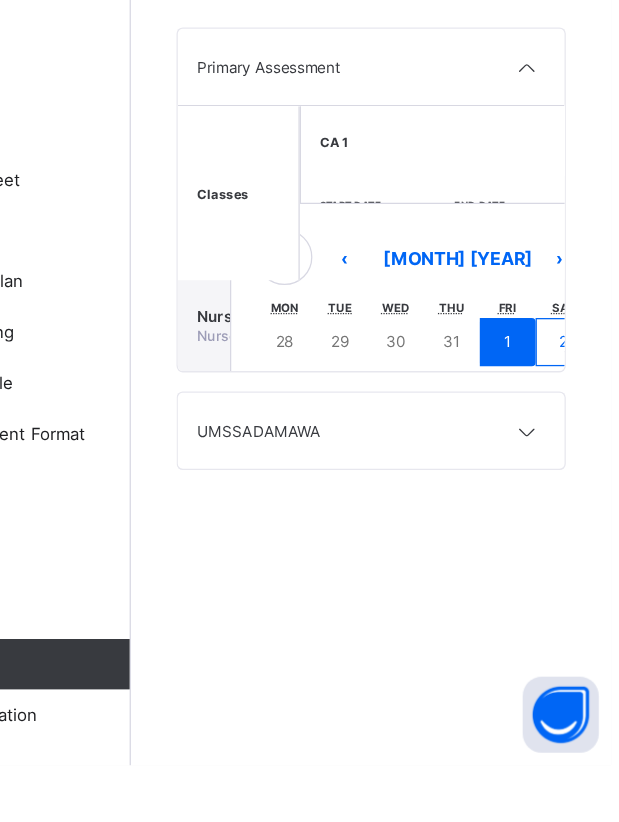 scroll, scrollTop: 11, scrollLeft: 0, axis: vertical 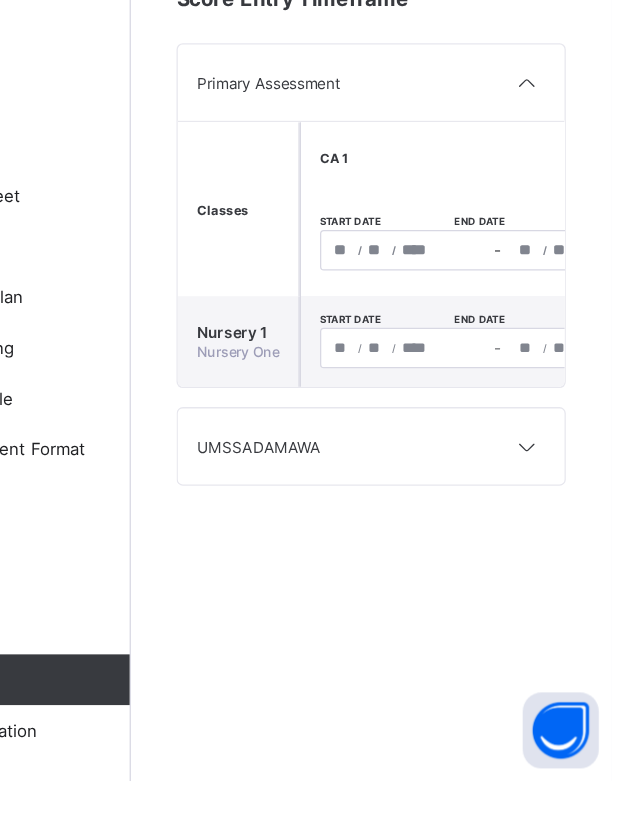 click 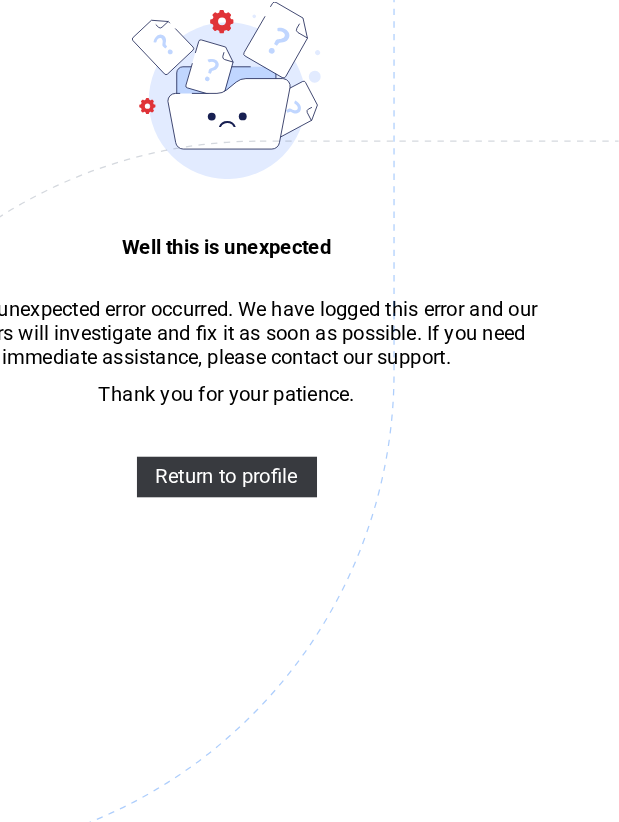 scroll, scrollTop: 11, scrollLeft: 0, axis: vertical 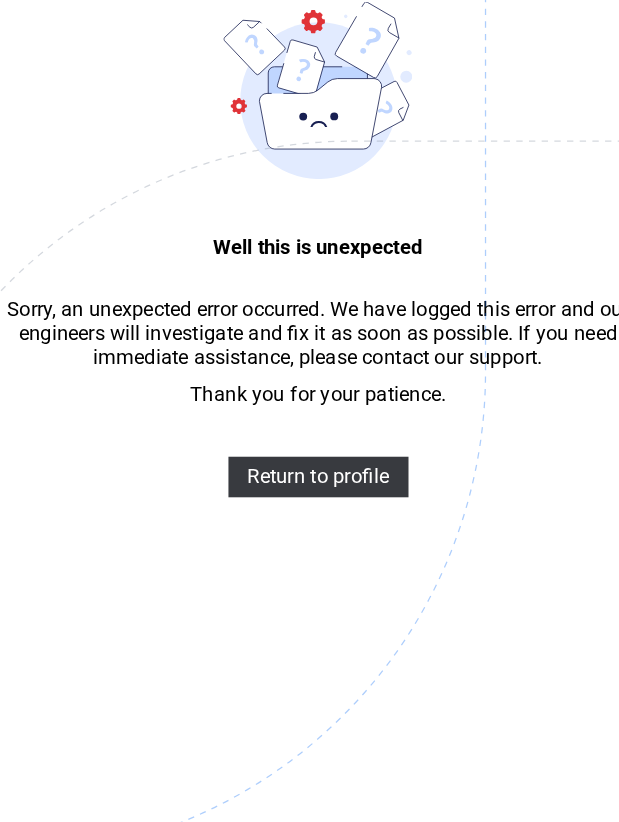 click at bounding box center [197, 467] 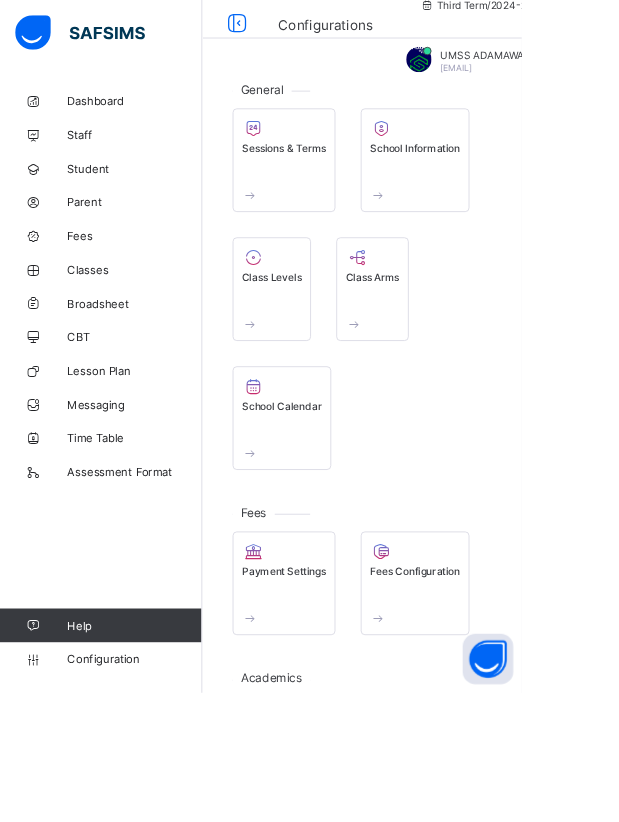 scroll, scrollTop: 0, scrollLeft: 0, axis: both 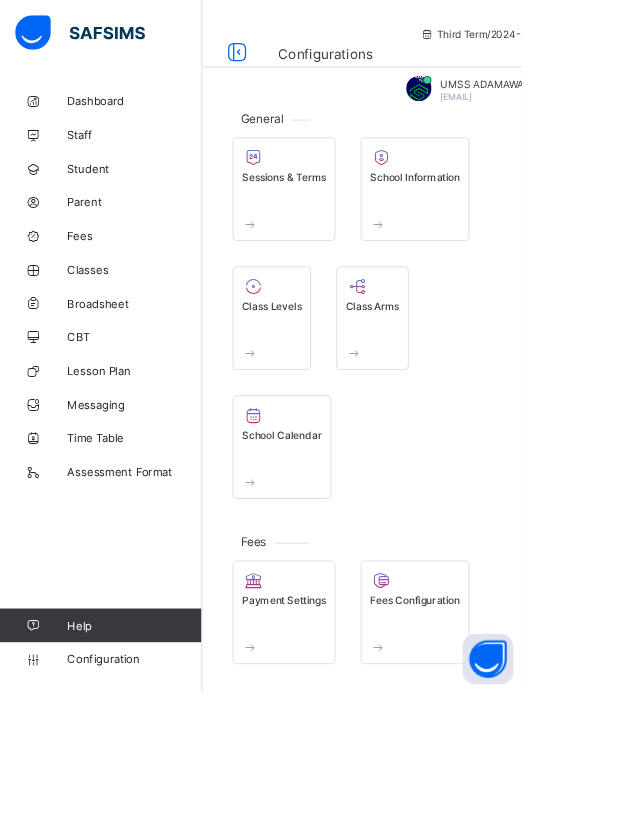 click on "Sessions & Terms" at bounding box center (337, 210) 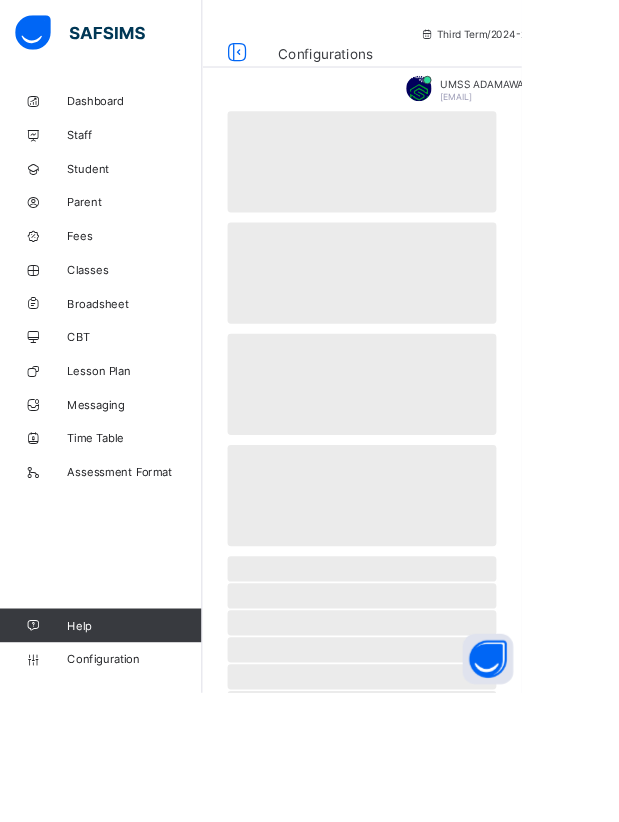 click at bounding box center [282, 61] 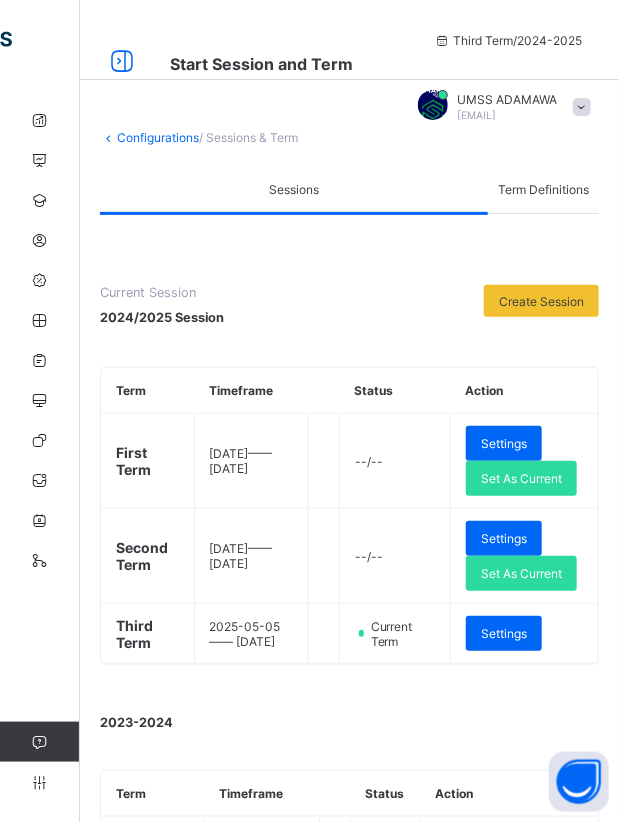 click on "Settings" at bounding box center [504, 633] 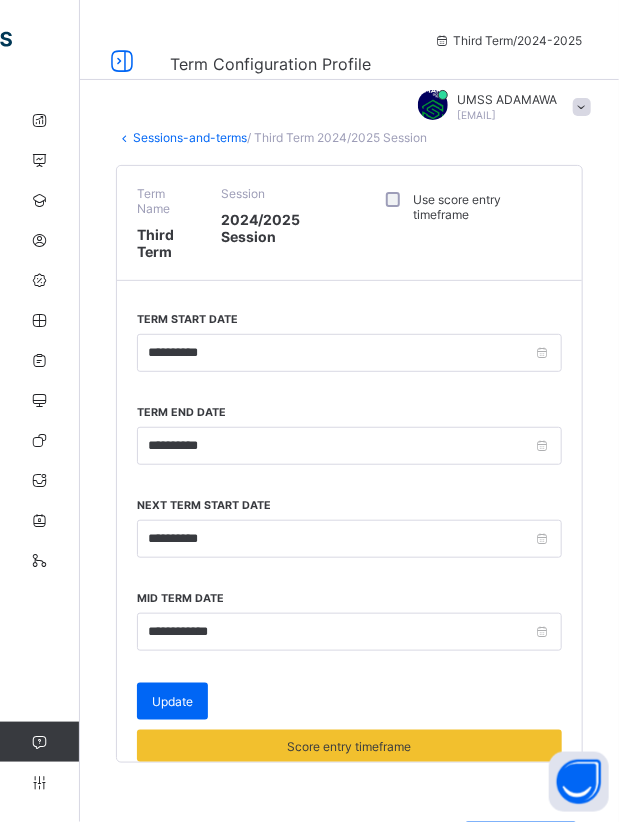 click on "Score entry timeframe" at bounding box center (349, 746) 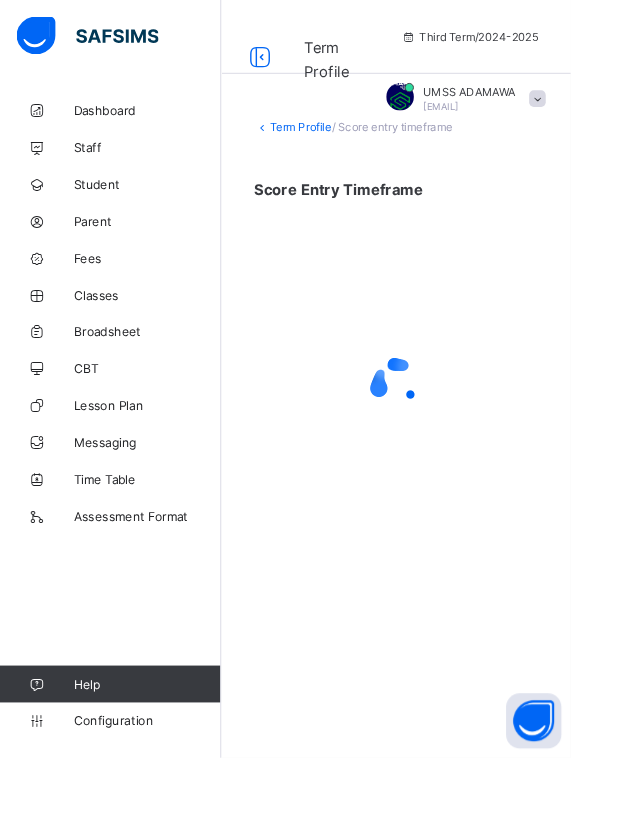 click at bounding box center [282, 61] 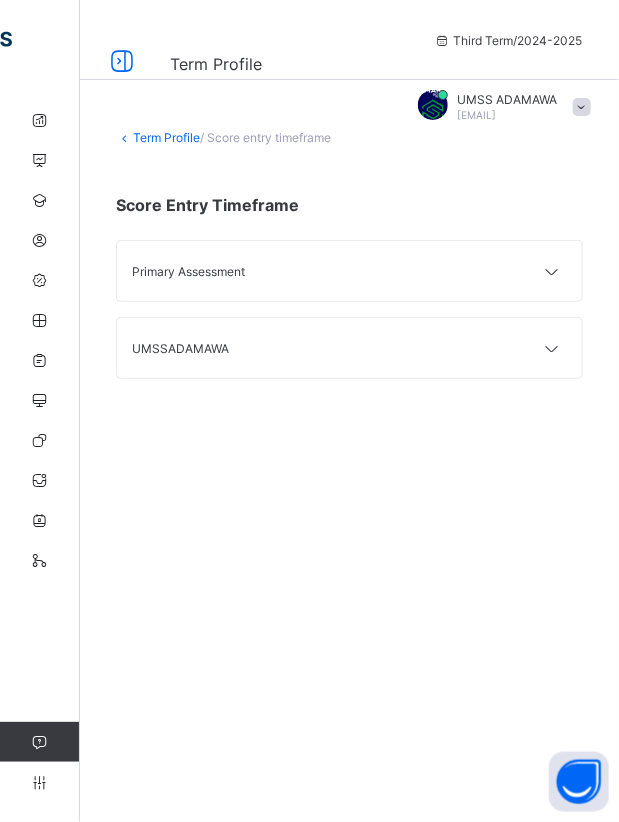 click at bounding box center [552, 272] 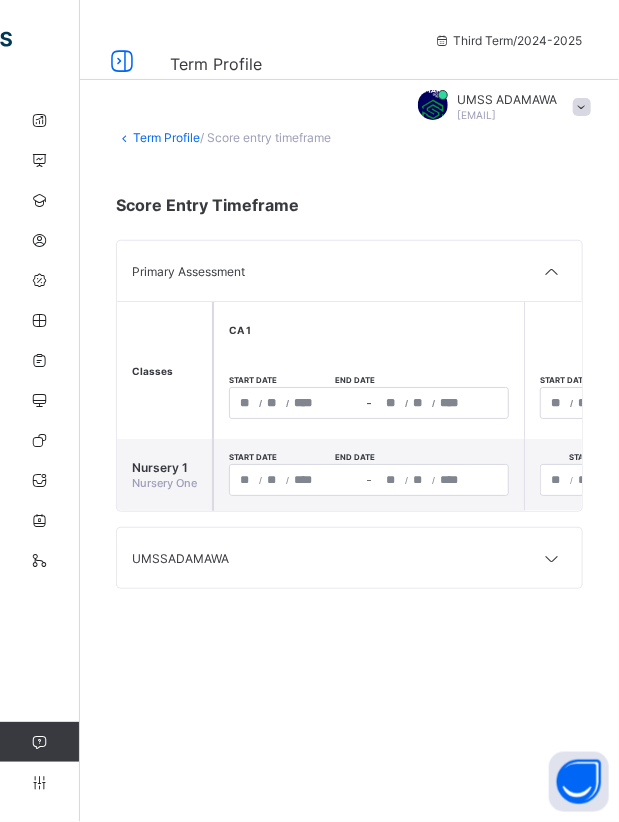 click on "/ / – / /" at bounding box center (369, 403) 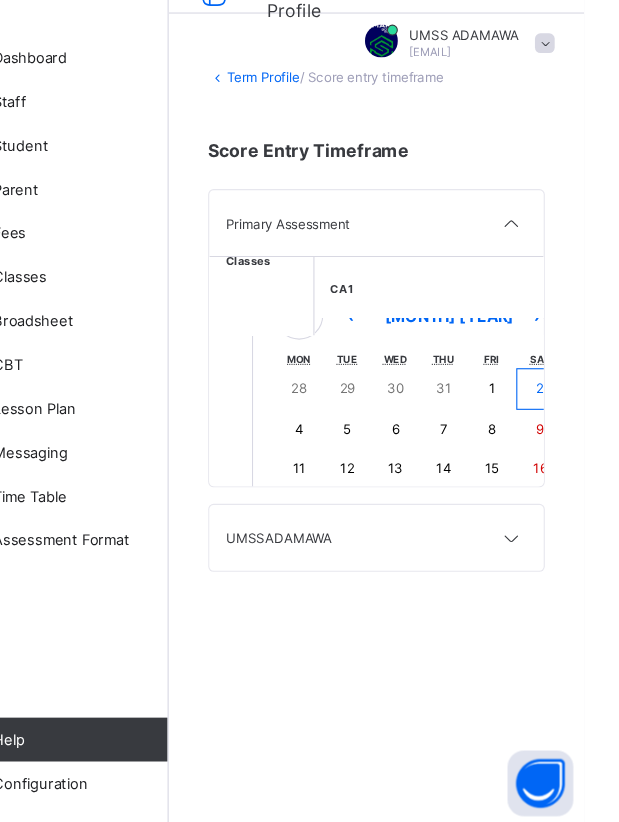 scroll, scrollTop: 115, scrollLeft: 2, axis: both 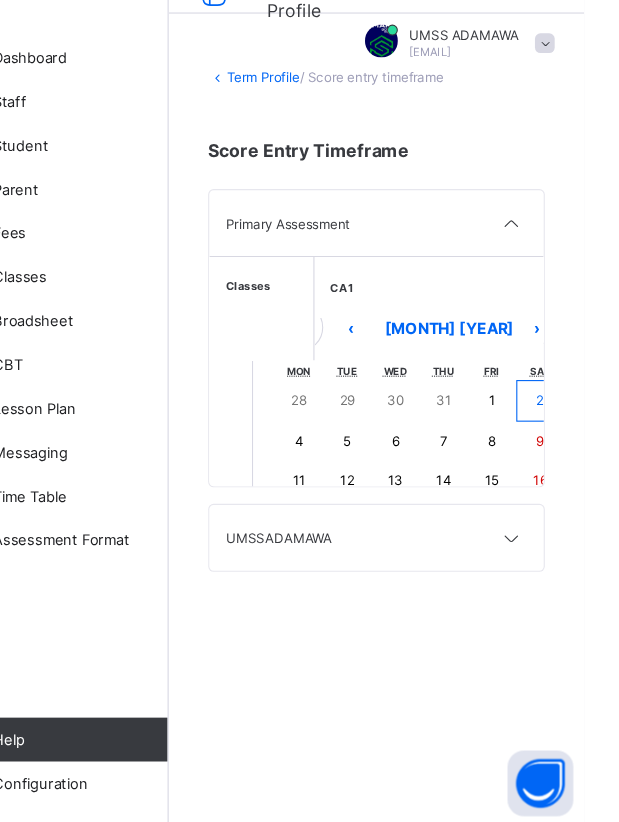 click on "1" at bounding box center [535, 433] 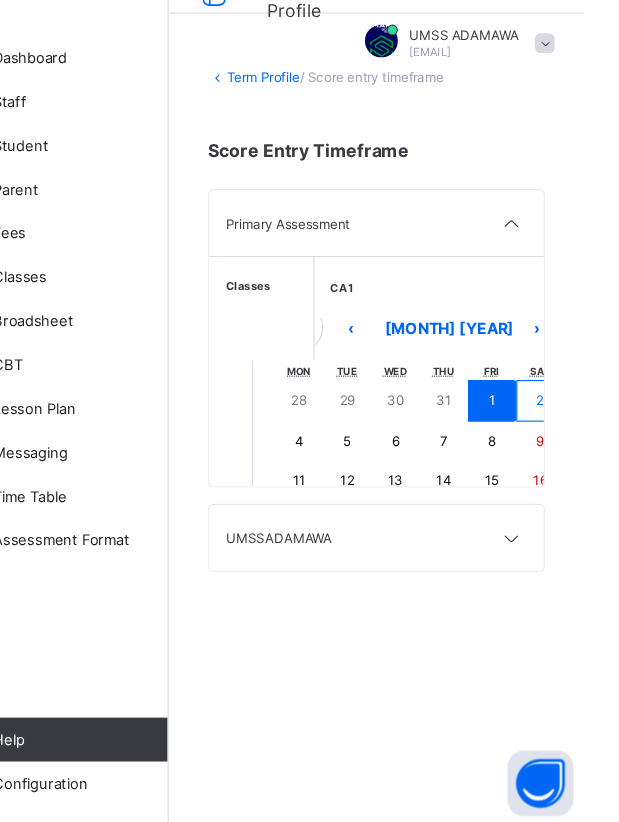 click on "8" at bounding box center (535, 470) 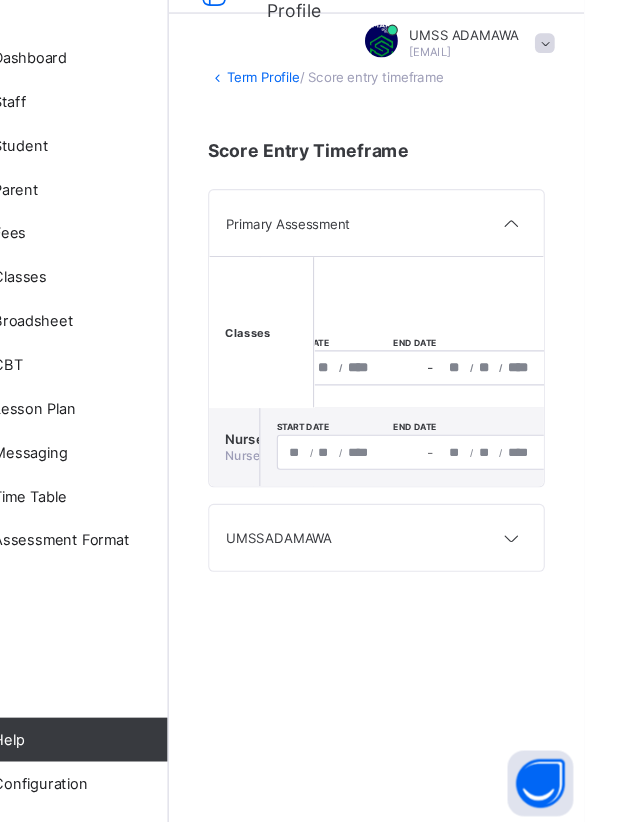 scroll, scrollTop: 0, scrollLeft: 39, axis: horizontal 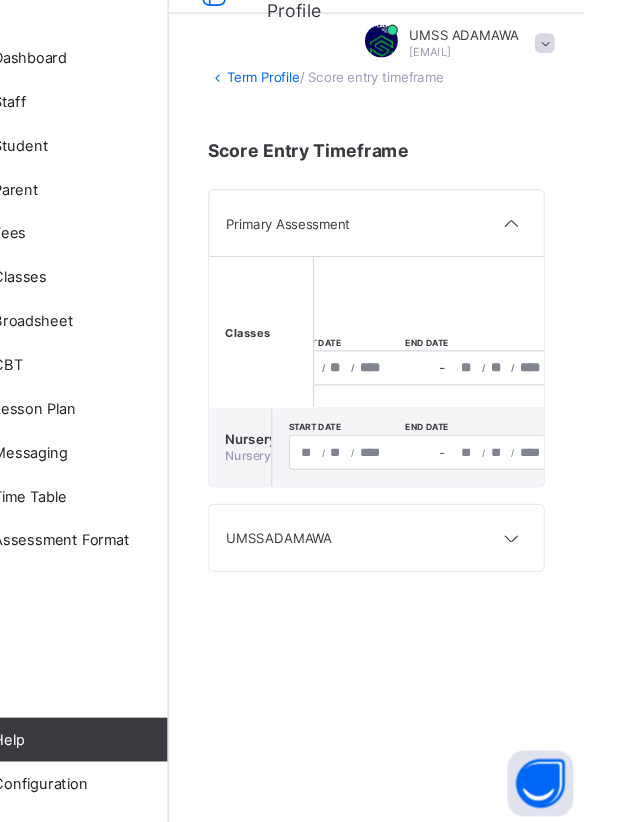 click on "**********" at bounding box center (490, 403) 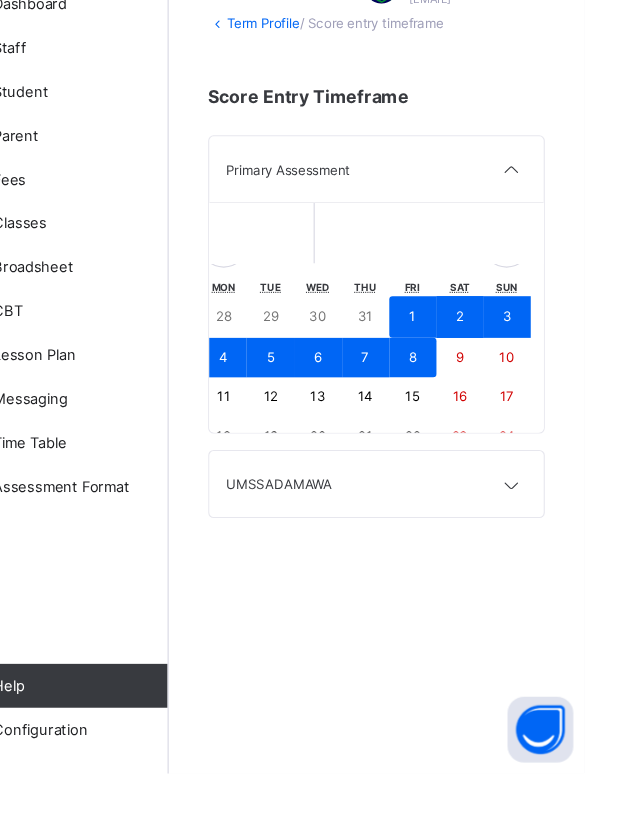 scroll, scrollTop: 154, scrollLeft: 157, axis: both 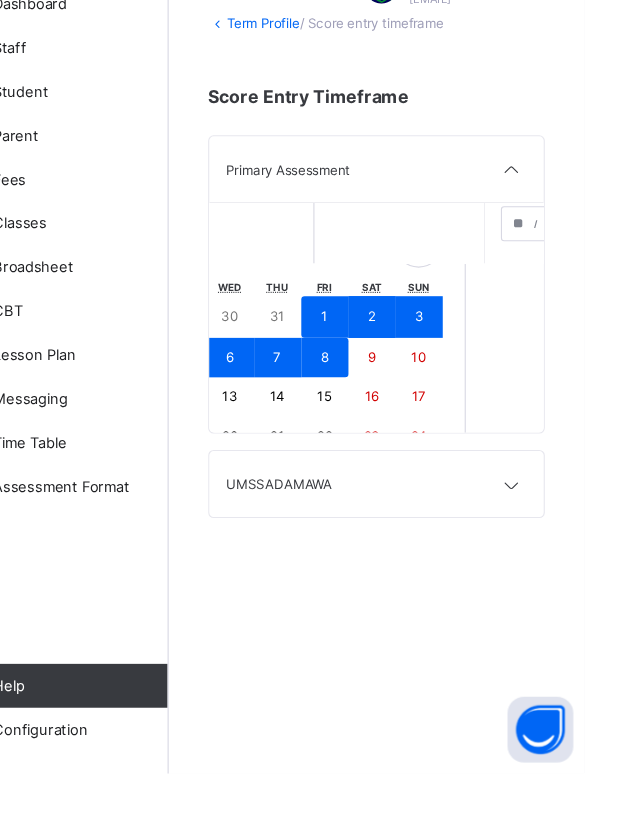 click on "17" at bounding box center [468, 478] 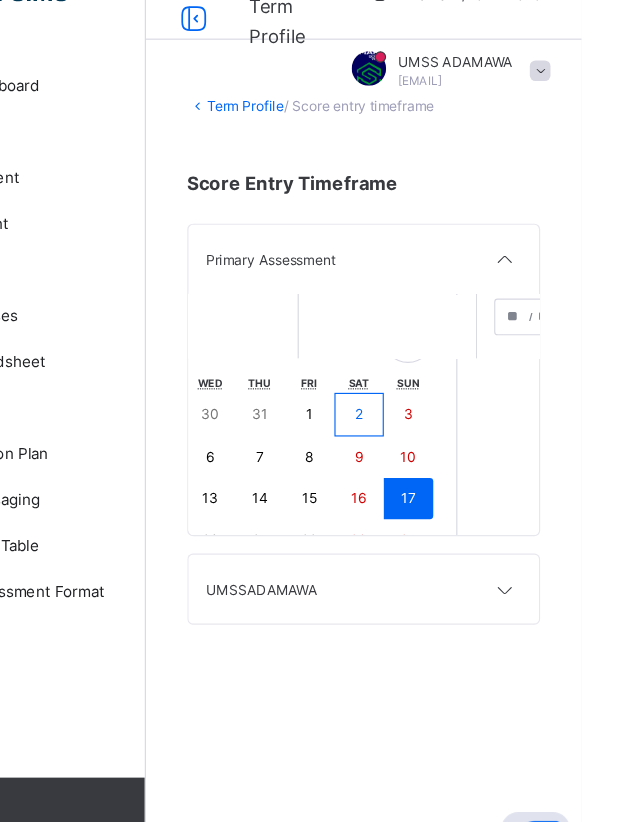 click on "17" at bounding box center [468, 479] 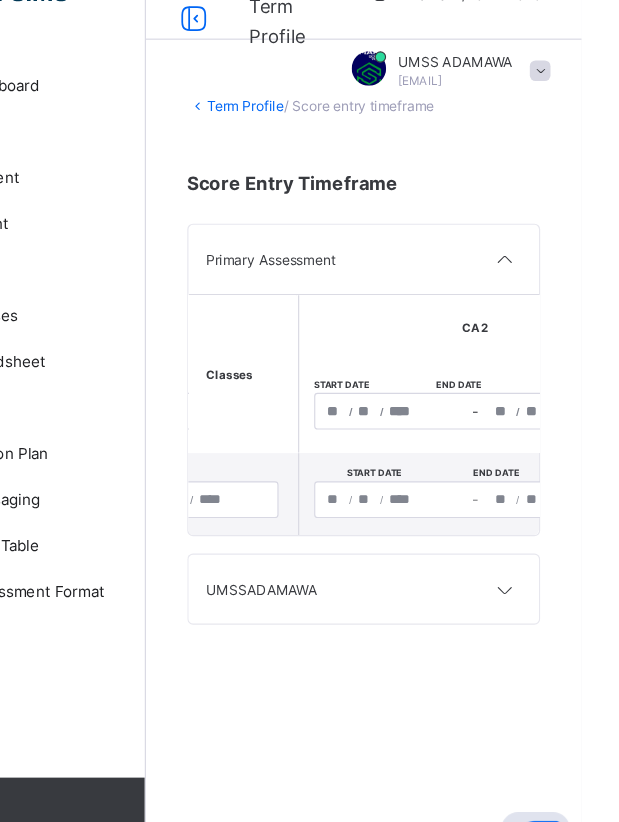 scroll, scrollTop: 0, scrollLeft: 314, axis: horizontal 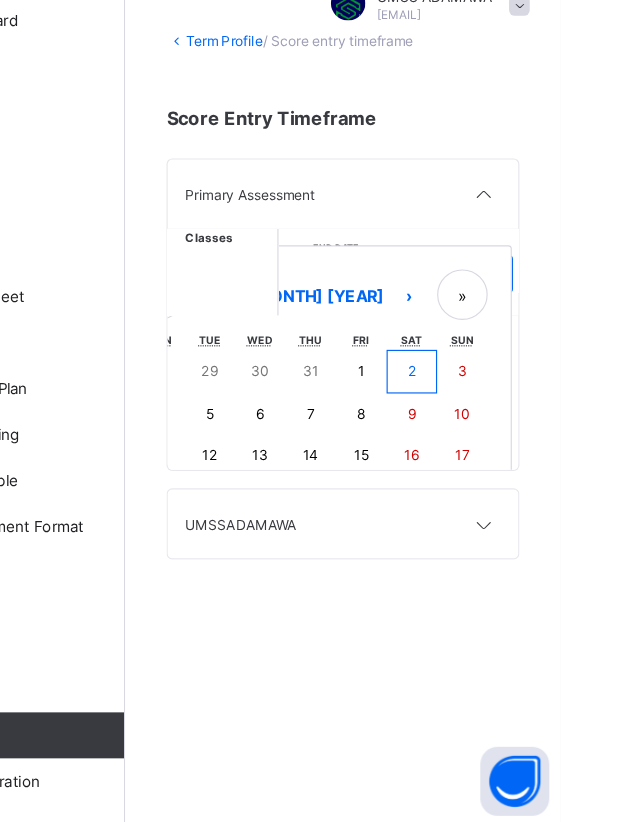 click on "1" at bounding box center [445, 426] 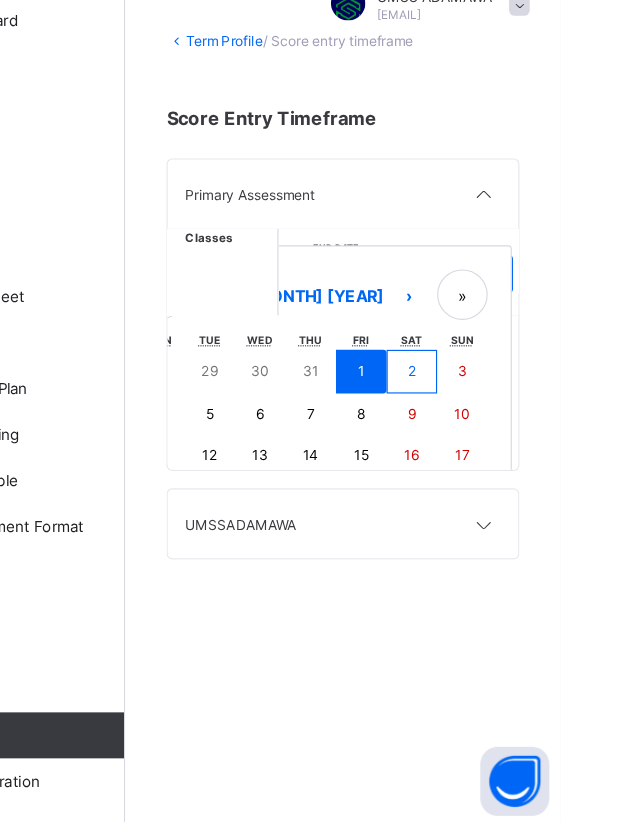 click on "1" at bounding box center [445, 426] 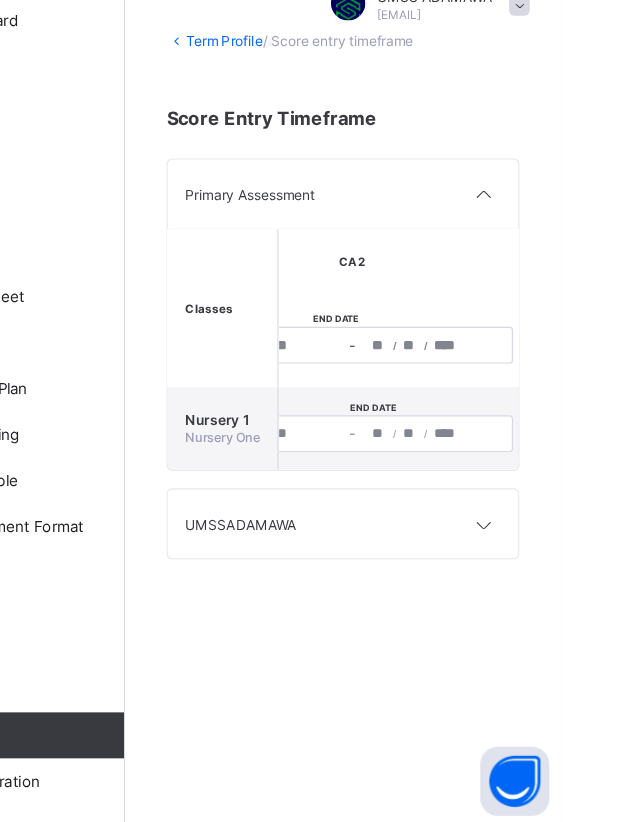 type on "**********" 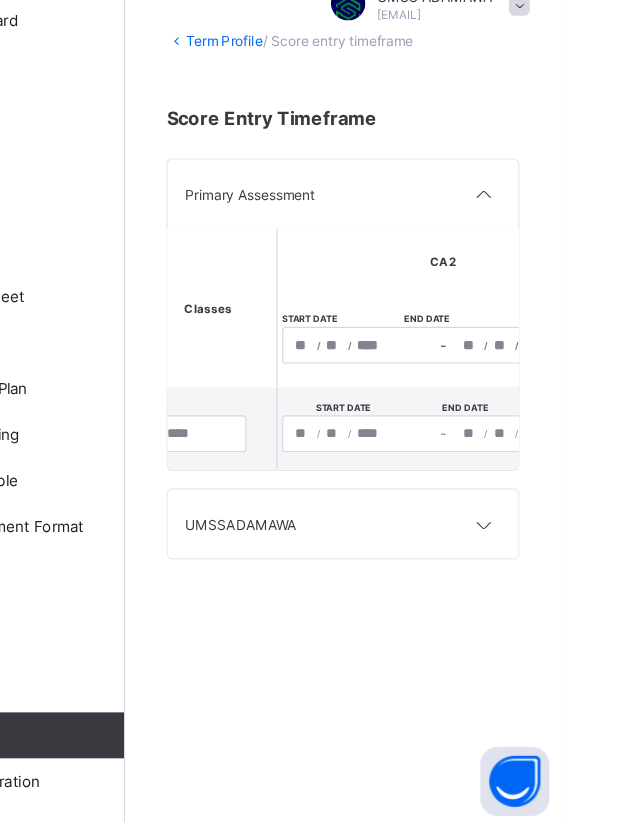 scroll, scrollTop: 0, scrollLeft: 325, axis: horizontal 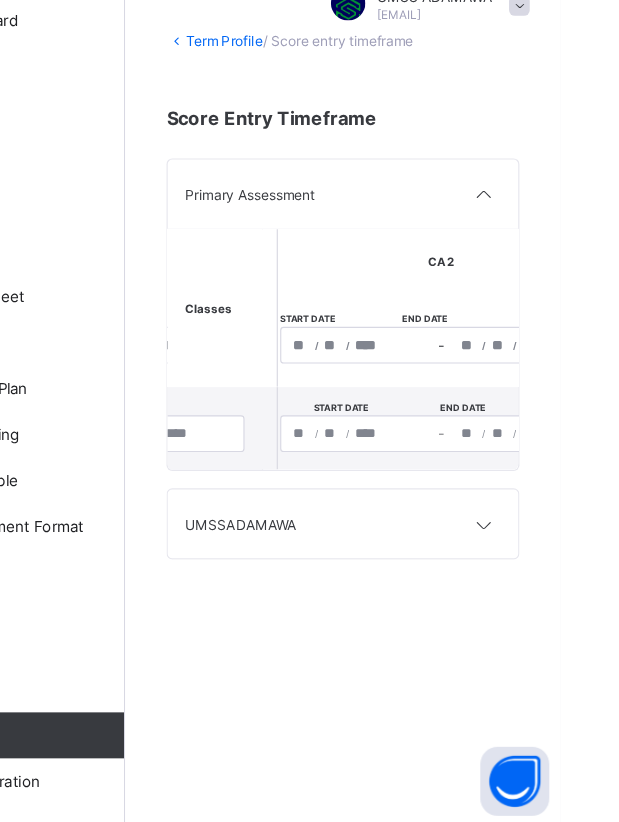 click on "**********" at bounding box center (515, 403) 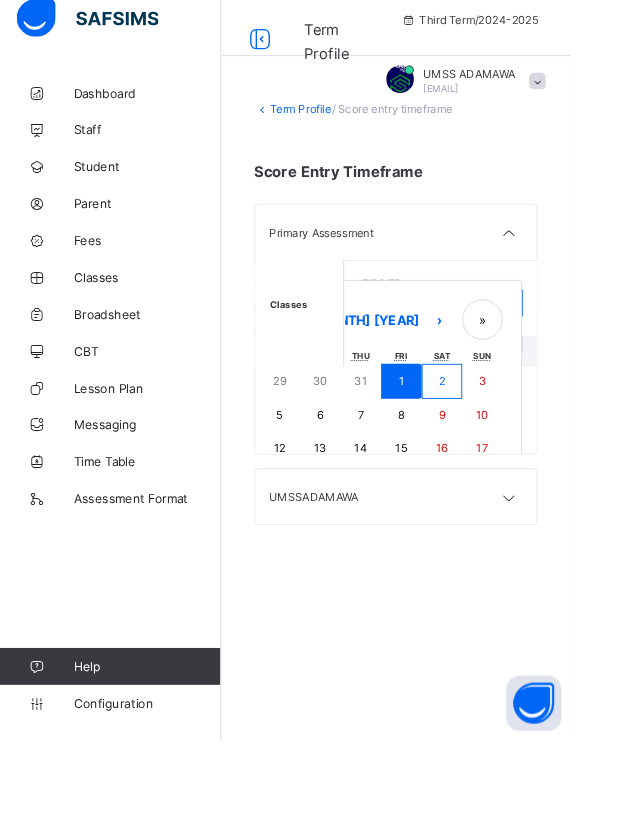 scroll, scrollTop: 94, scrollLeft: 415, axis: both 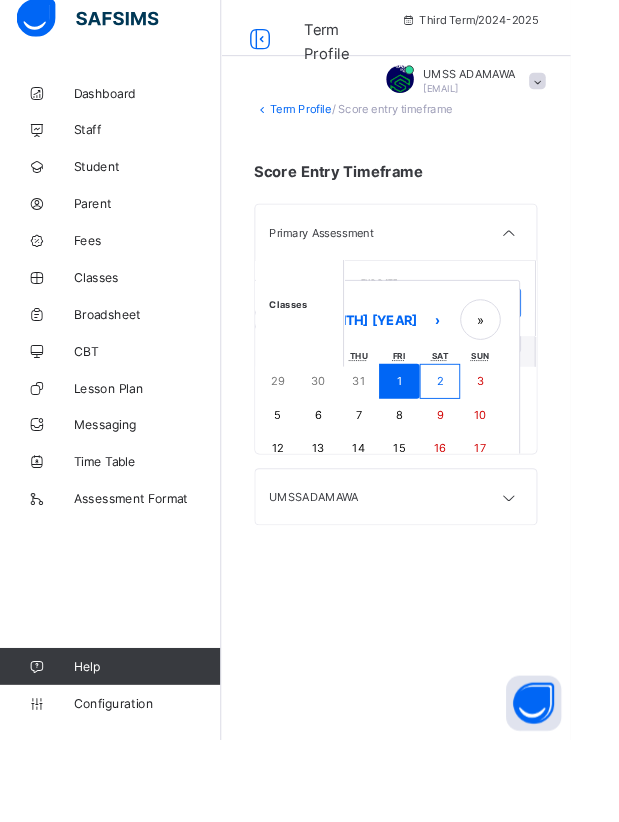 click on "17" at bounding box center (521, 506) 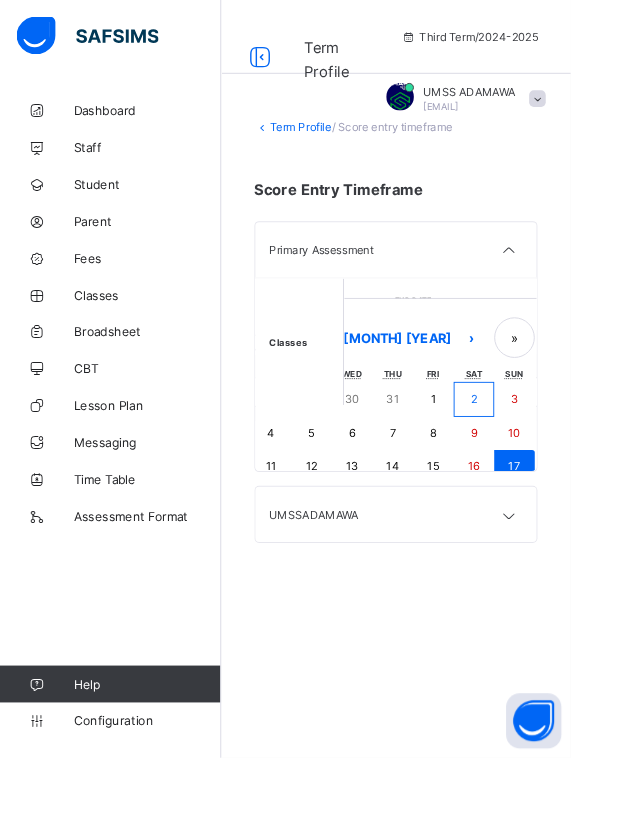 scroll, scrollTop: 85, scrollLeft: 392, axis: both 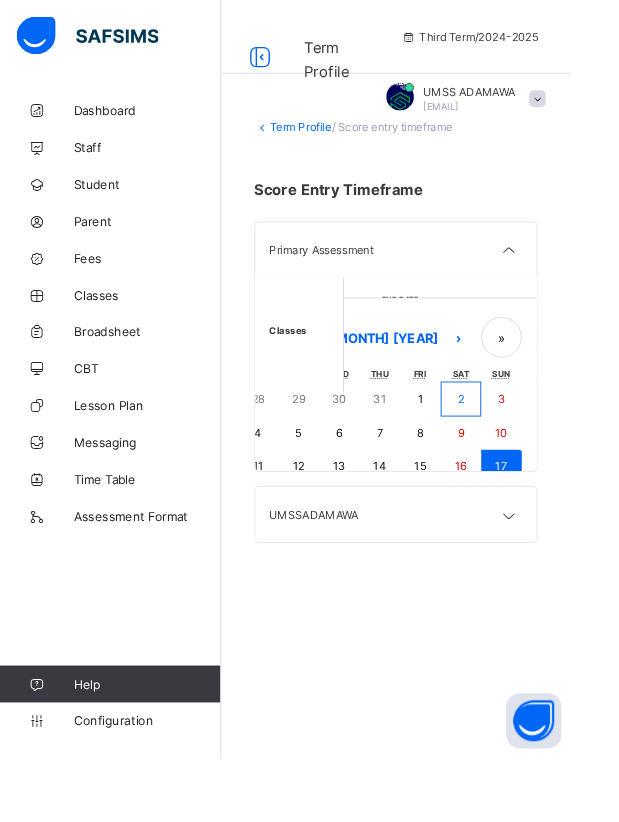 click on "17" at bounding box center [543, 505] 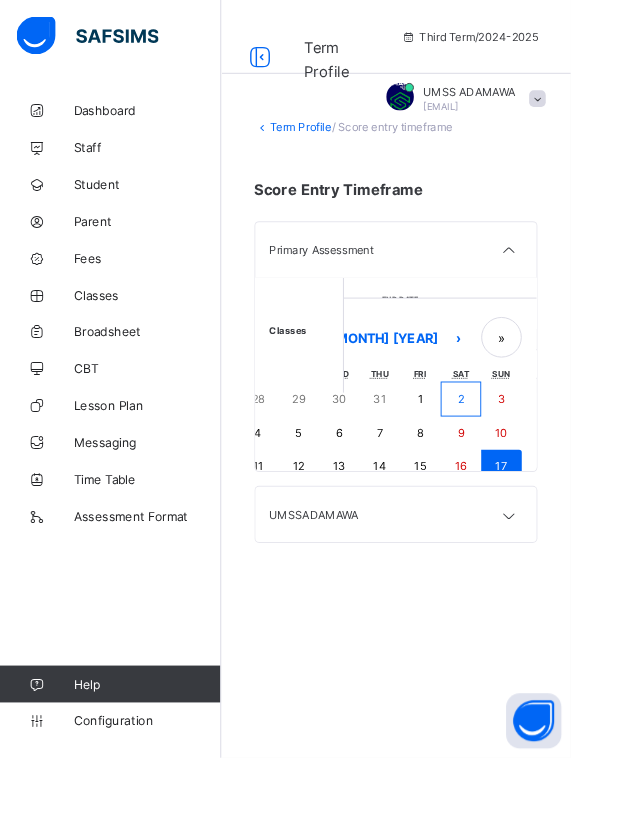 type on "**********" 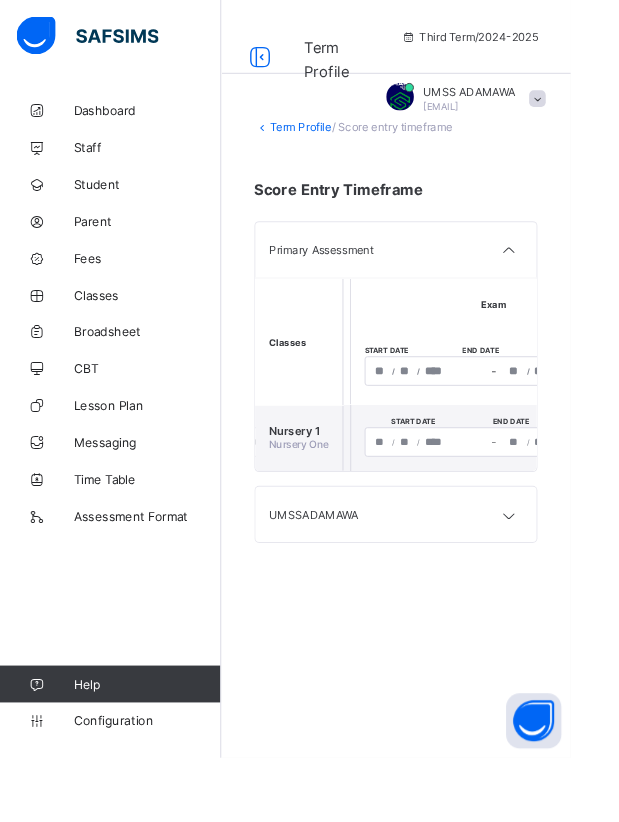 scroll, scrollTop: 0, scrollLeft: 616, axis: horizontal 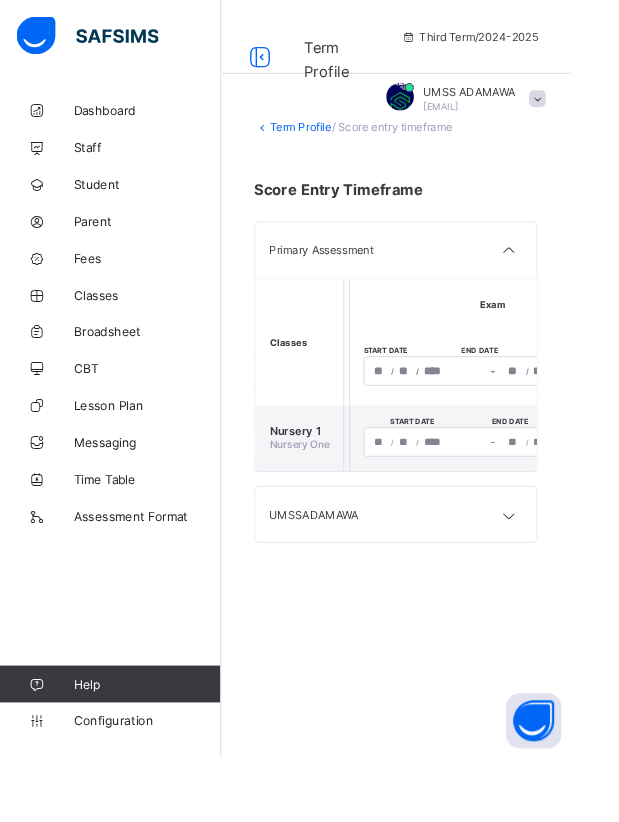 click on "/ / – / /" at bounding box center [535, 403] 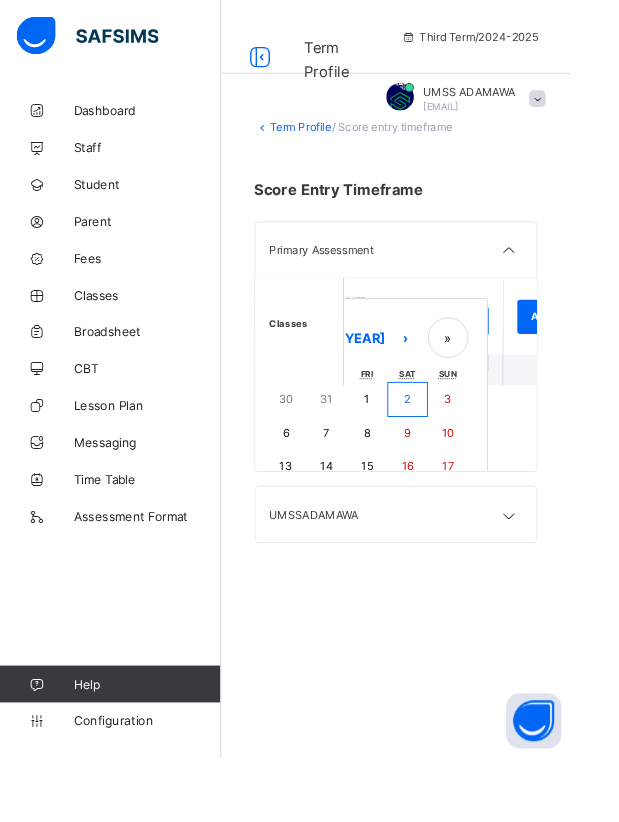 scroll, scrollTop: 94, scrollLeft: 750, axis: both 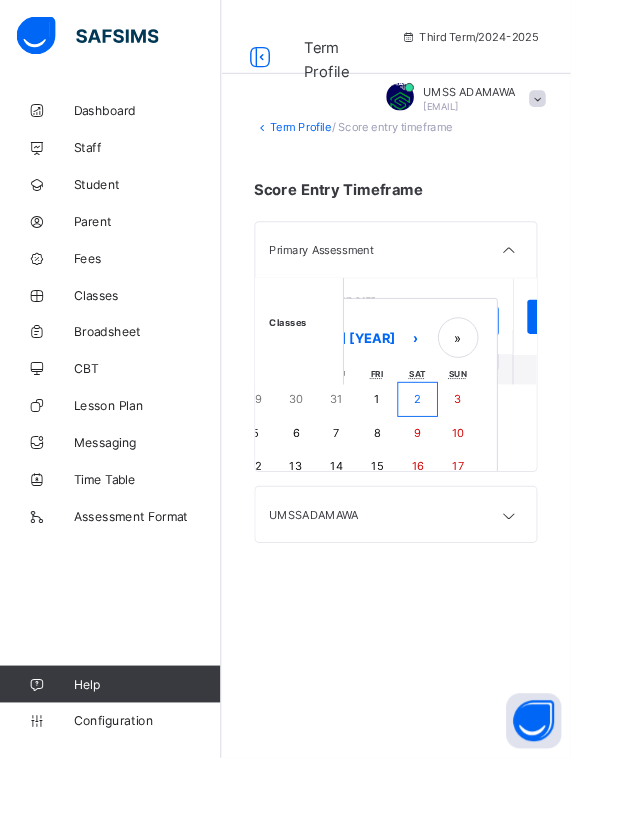 click on "1" at bounding box center [409, 432] 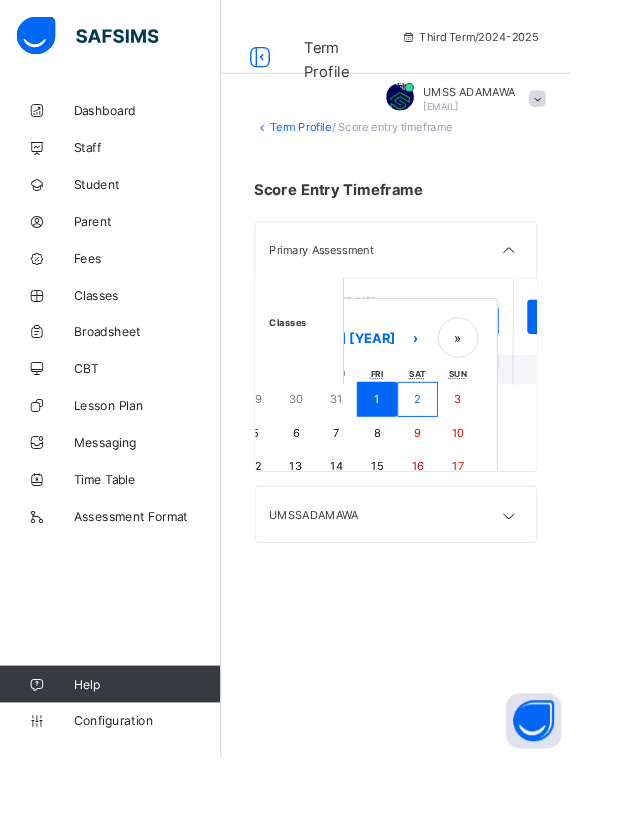 click on "17" at bounding box center [496, 505] 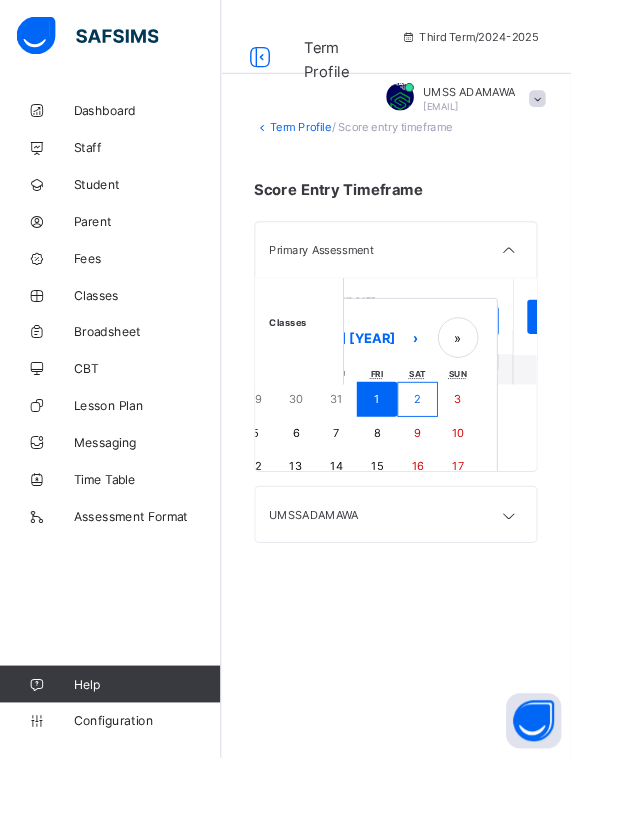 type on "****" 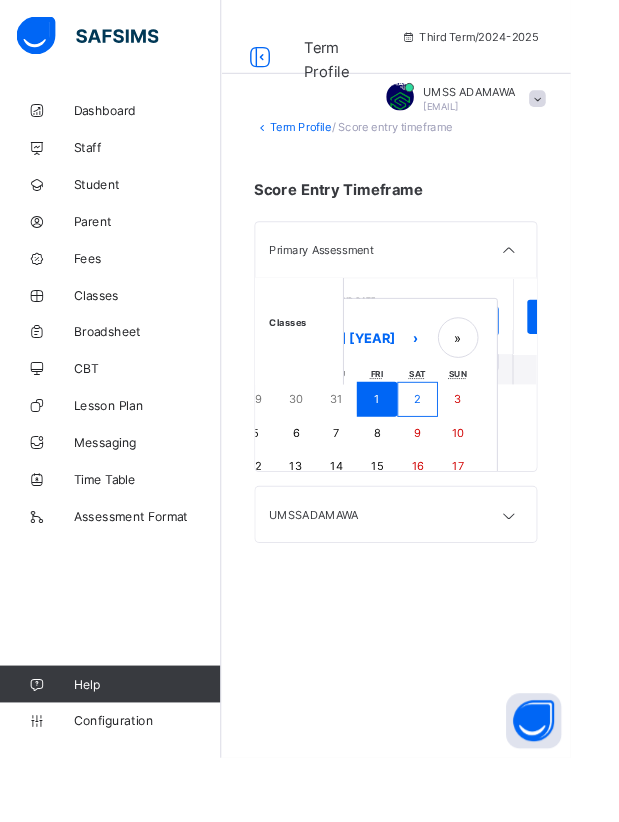 type on "**********" 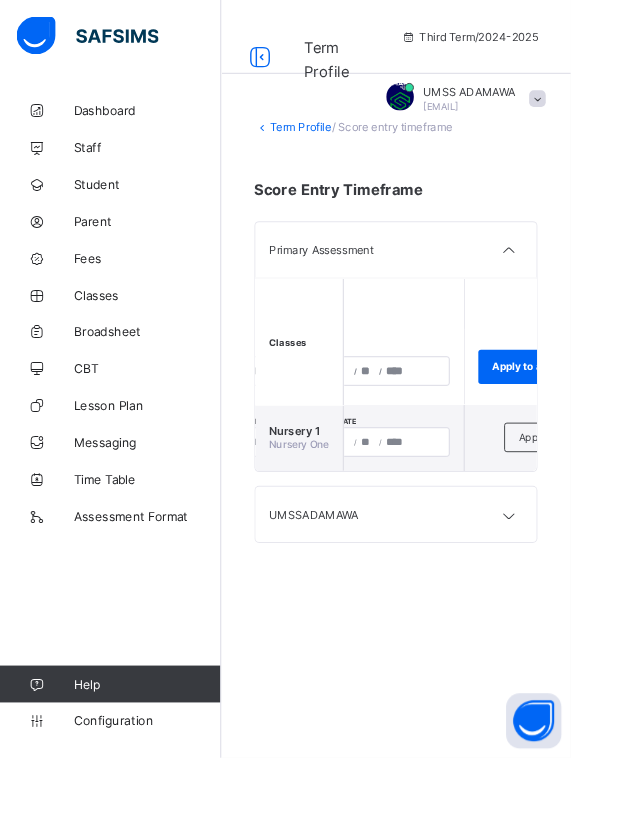 scroll, scrollTop: 0, scrollLeft: 842, axis: horizontal 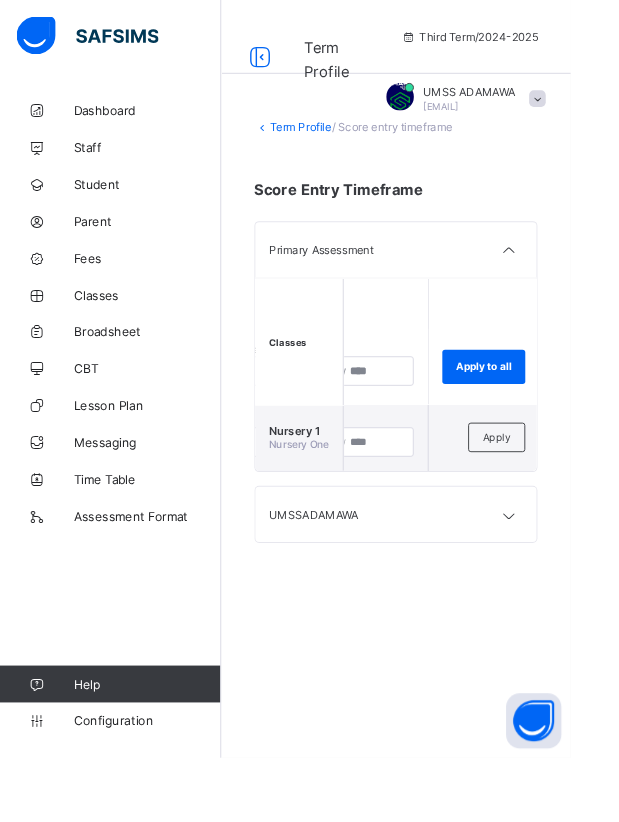 click on "Apply to all" at bounding box center (525, 398) 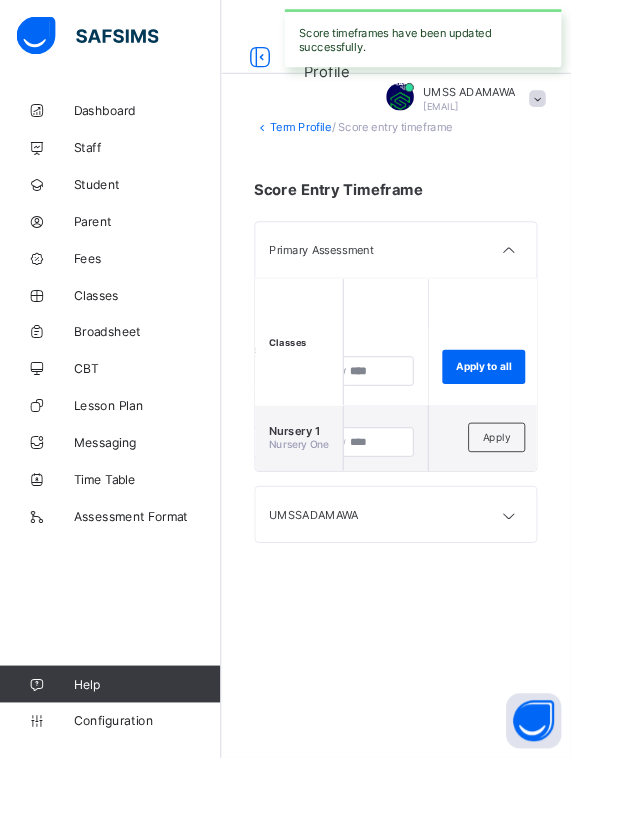type on "**********" 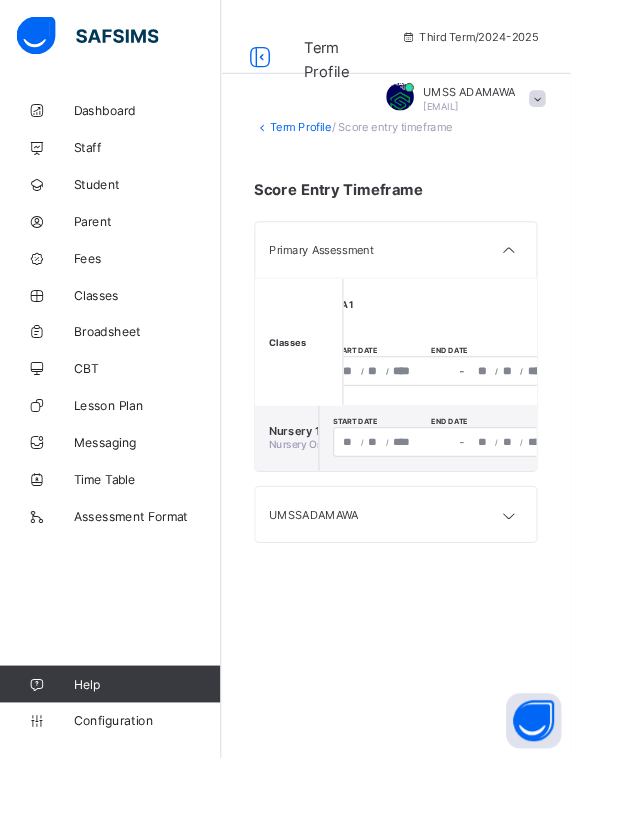 scroll, scrollTop: 0, scrollLeft: 0, axis: both 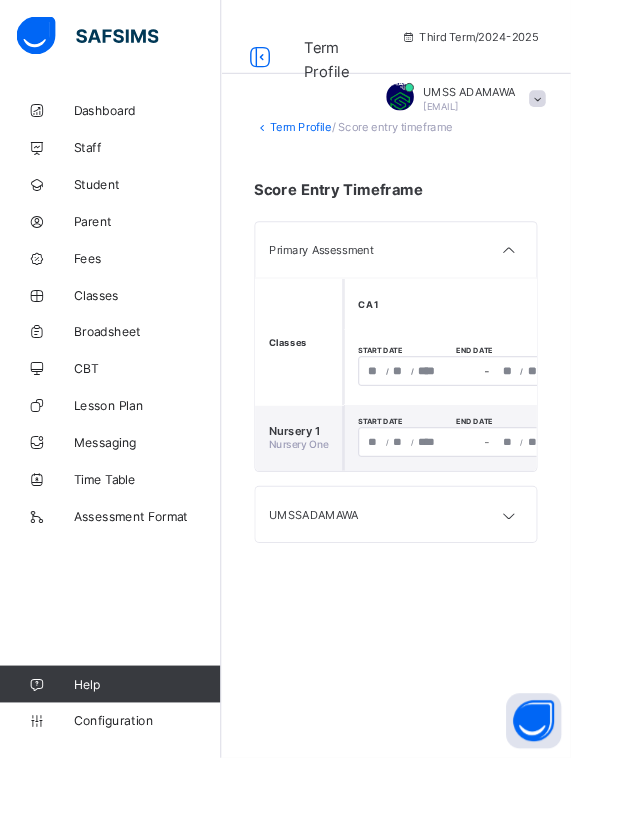 click on "**********" at bounding box center [529, 403] 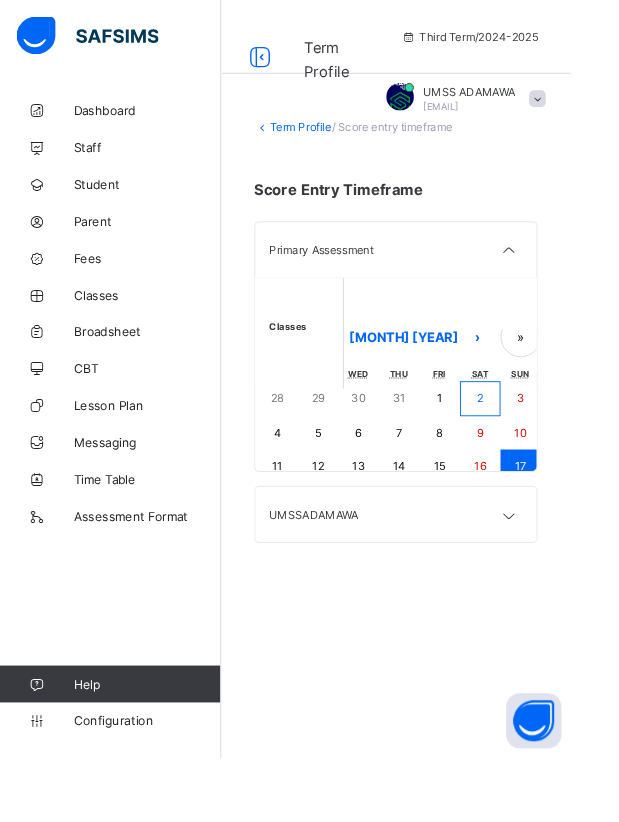 scroll, scrollTop: 93, scrollLeft: 61, axis: both 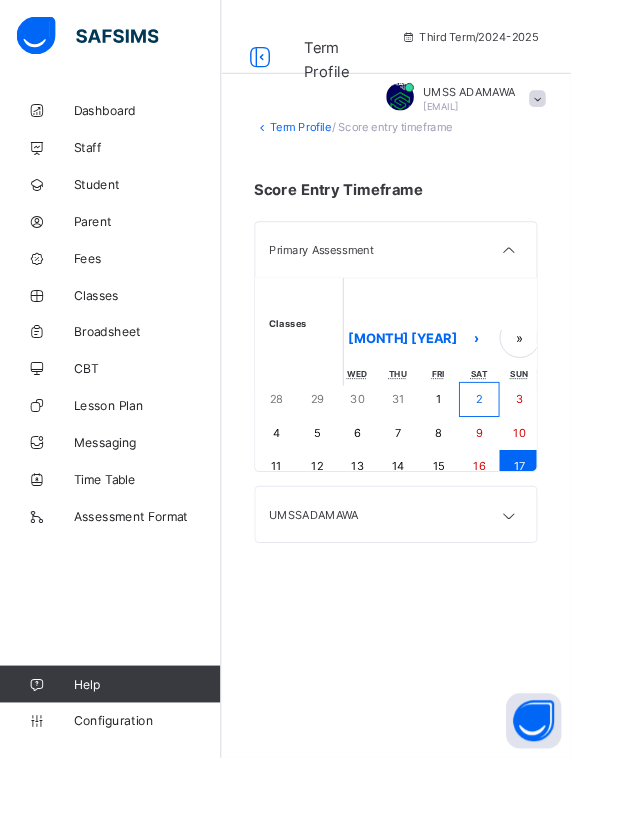 click on "1" at bounding box center [476, 433] 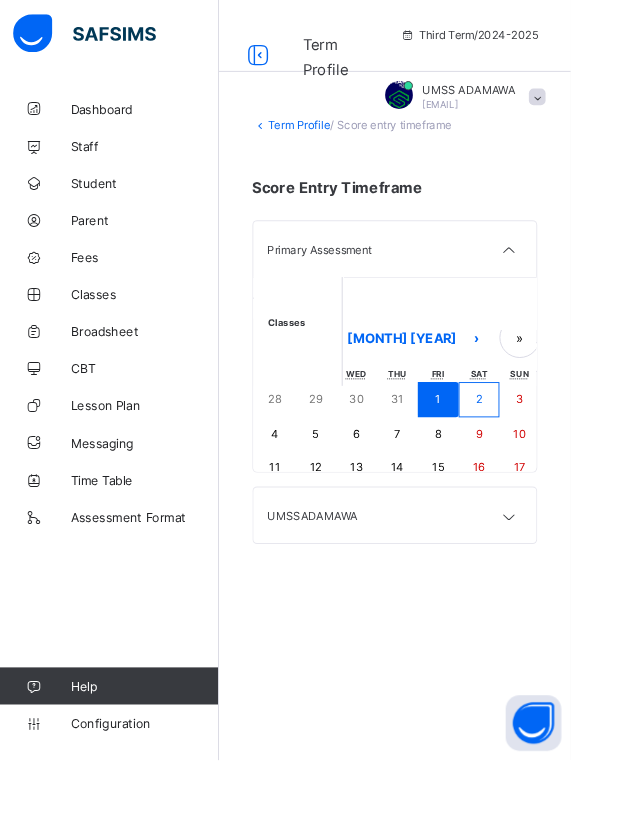 scroll, scrollTop: 0, scrollLeft: 0, axis: both 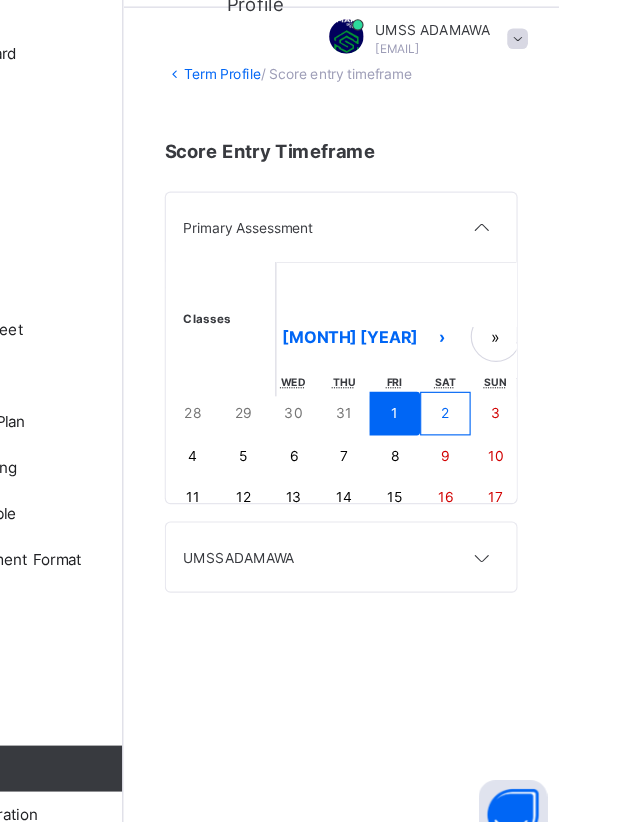 click on "17" at bounding box center (563, 505) 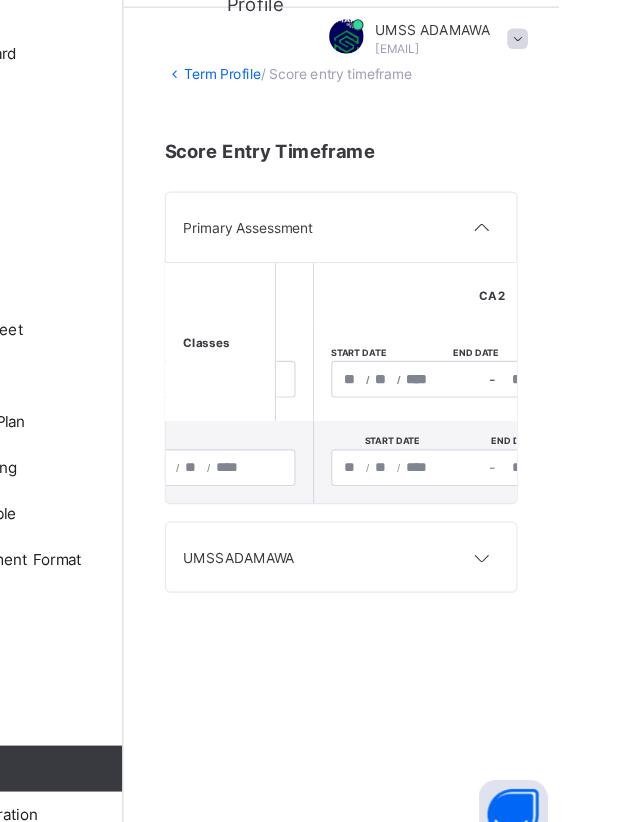 scroll, scrollTop: 0, scrollLeft: 280, axis: horizontal 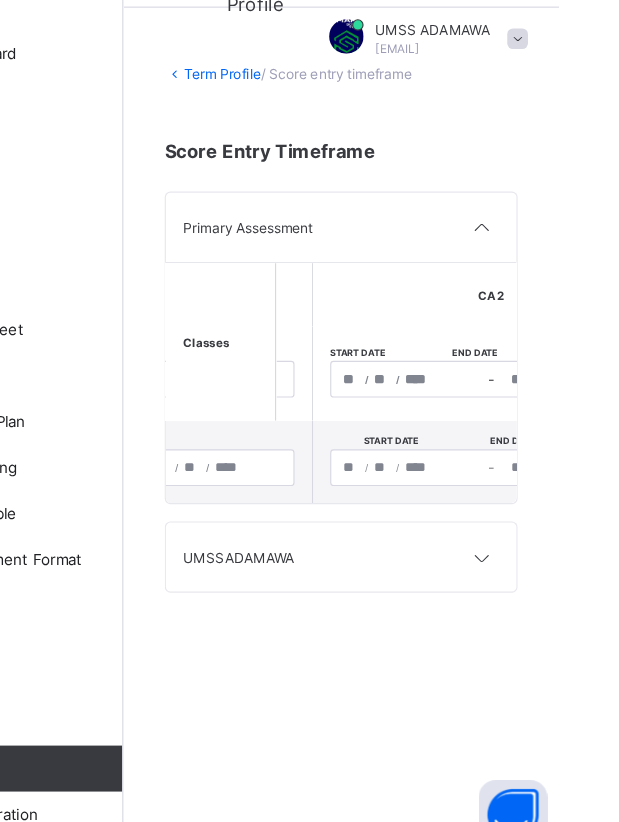 click on "**********" at bounding box center (560, 403) 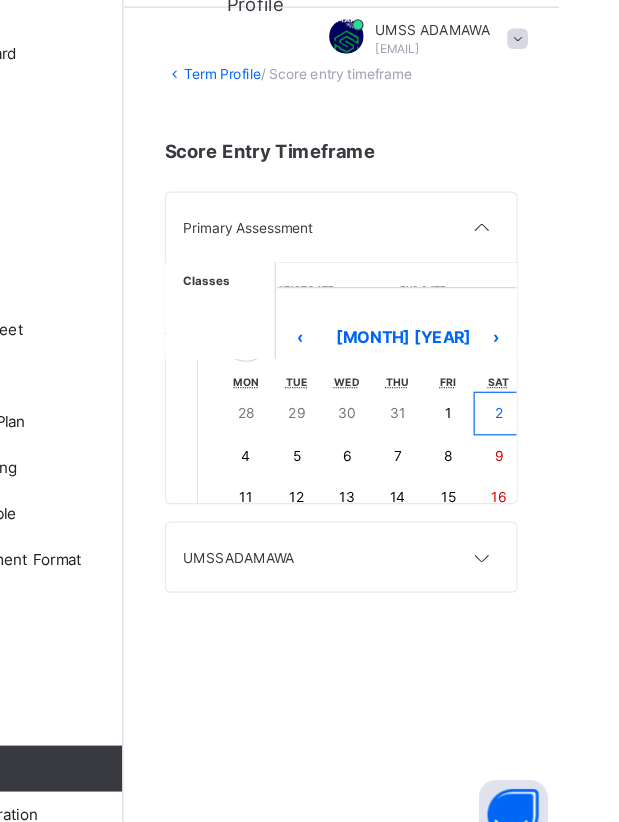 scroll, scrollTop: 126, scrollLeft: 394, axis: both 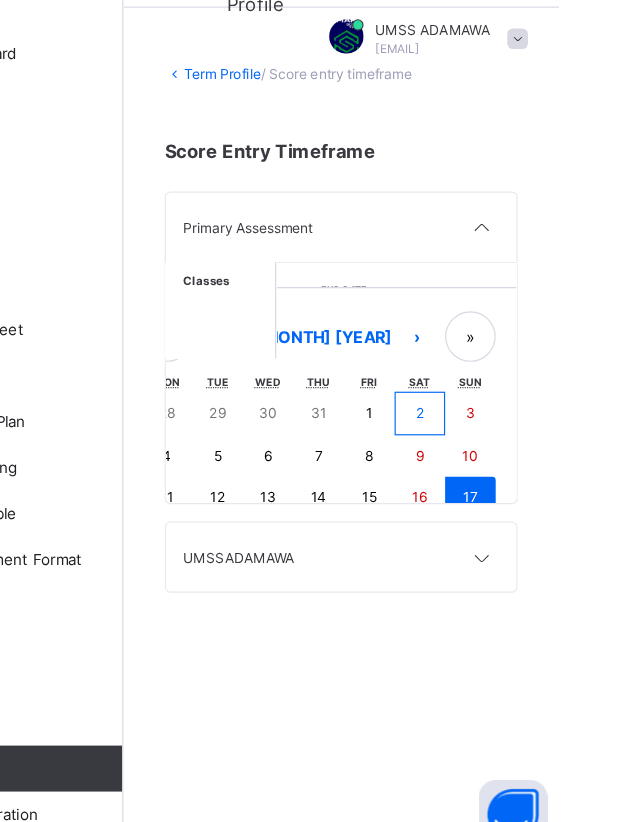 click on "1" at bounding box center [454, 433] 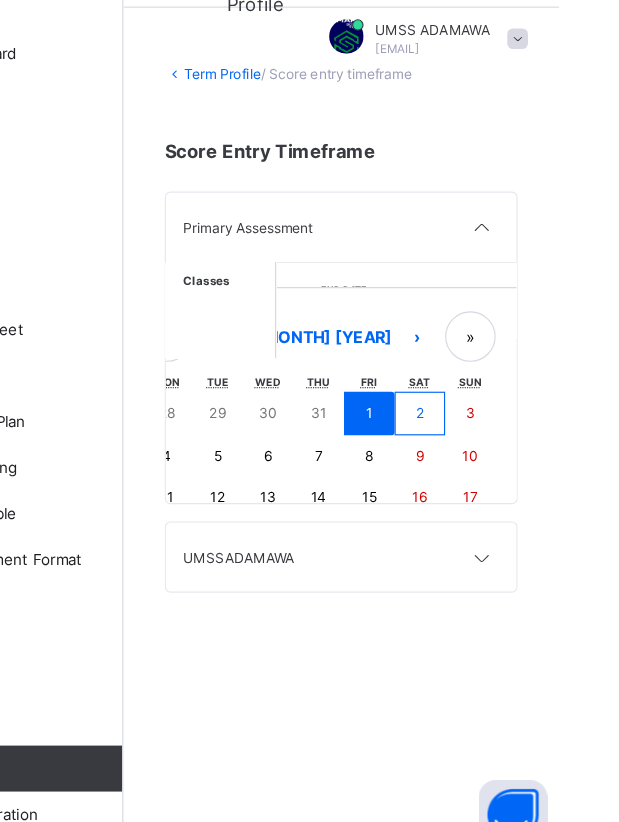 click on "1" at bounding box center (454, 433) 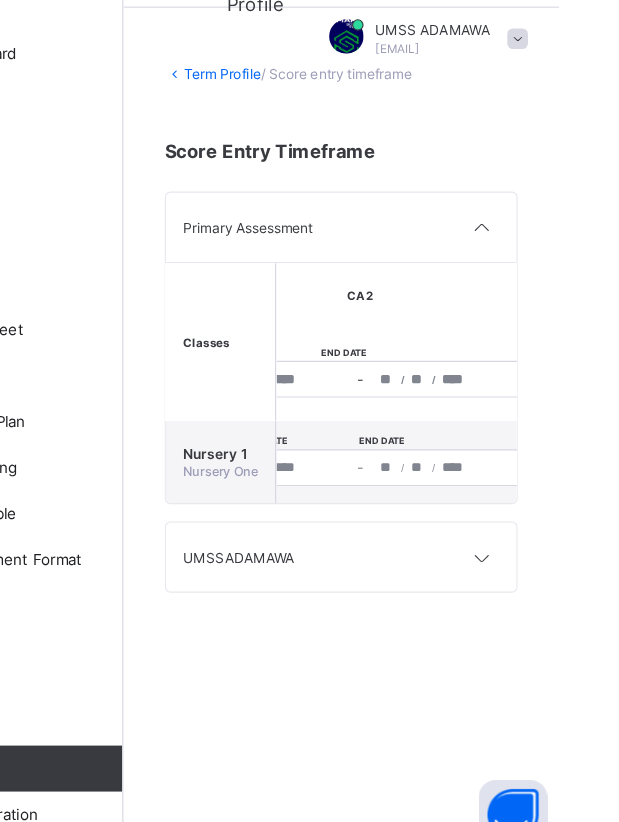 type on "**********" 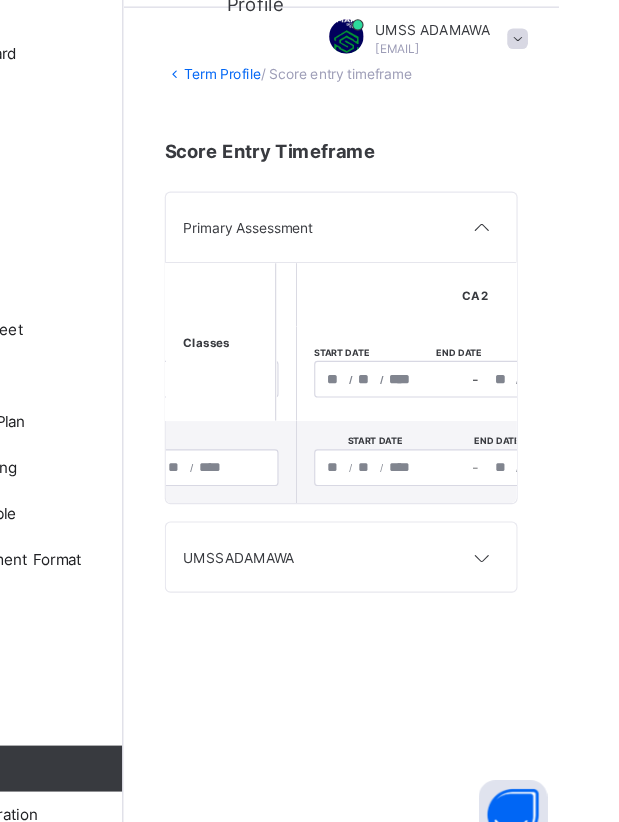 scroll, scrollTop: 0, scrollLeft: 292, axis: horizontal 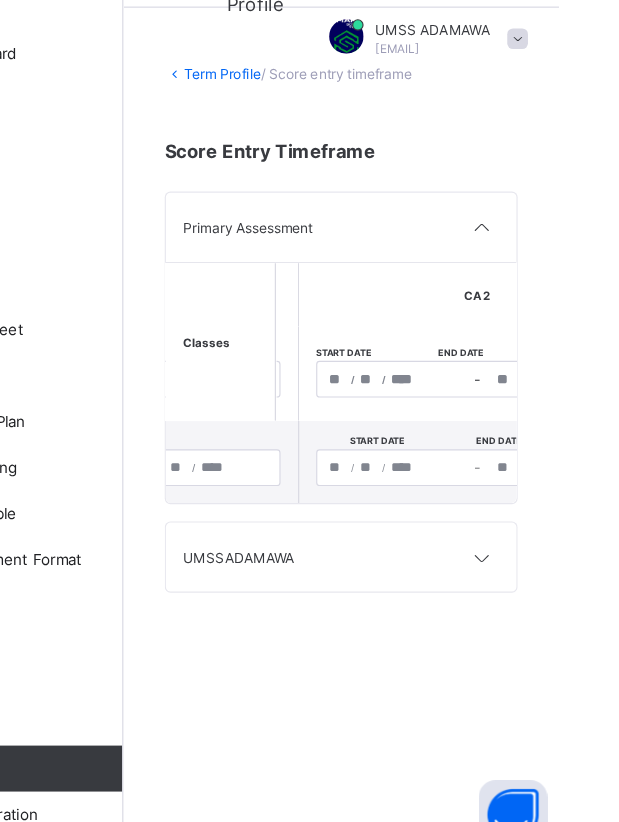 click on "**********" at bounding box center [548, 403] 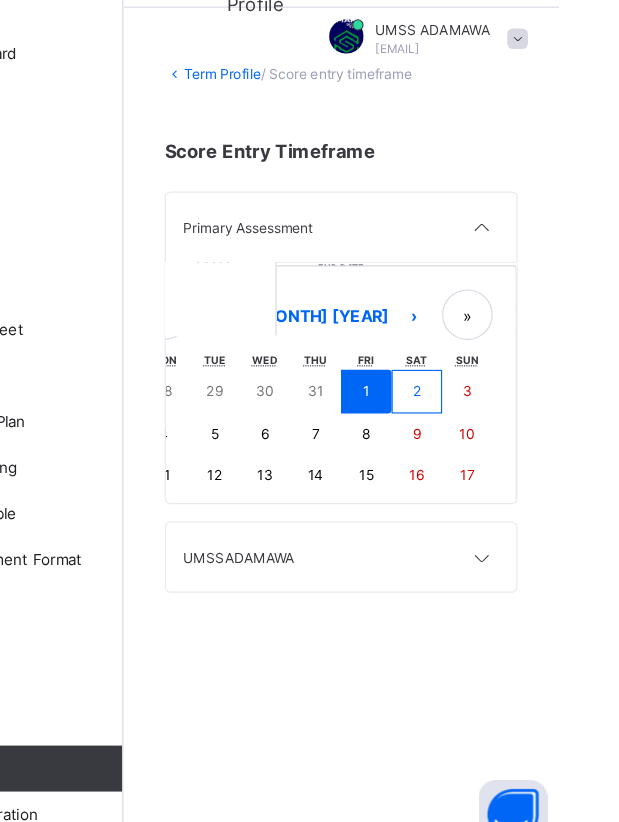 scroll, scrollTop: 146, scrollLeft: 402, axis: both 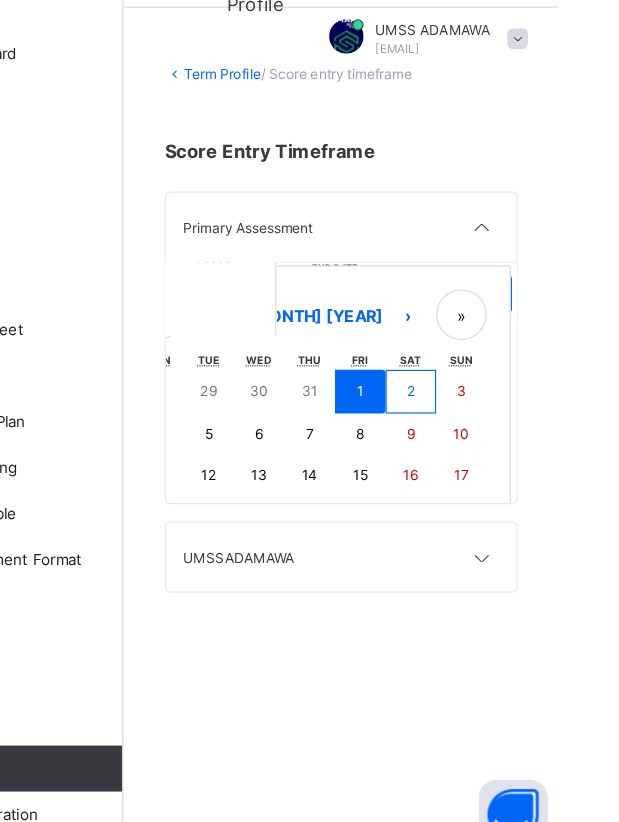 click on "17" at bounding box center (533, 486) 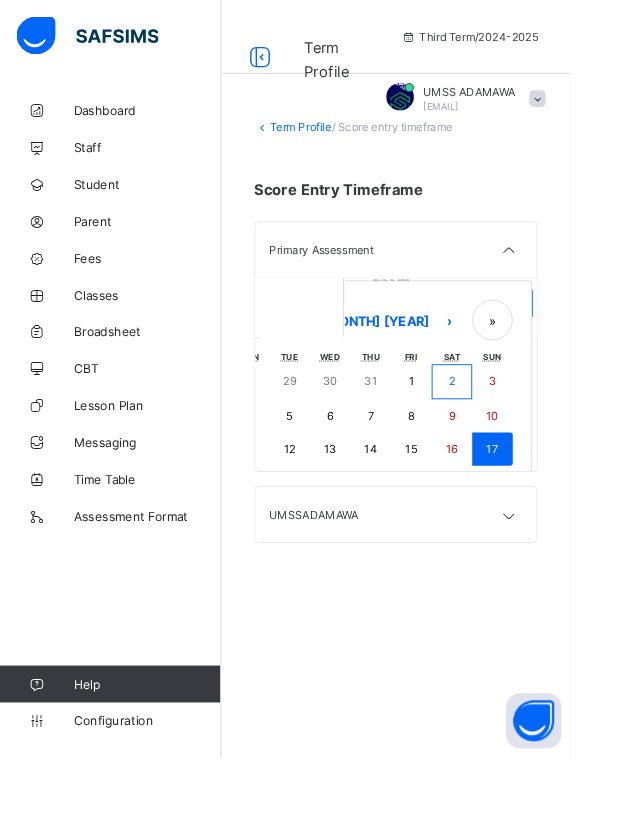 click on "1" at bounding box center [446, 414] 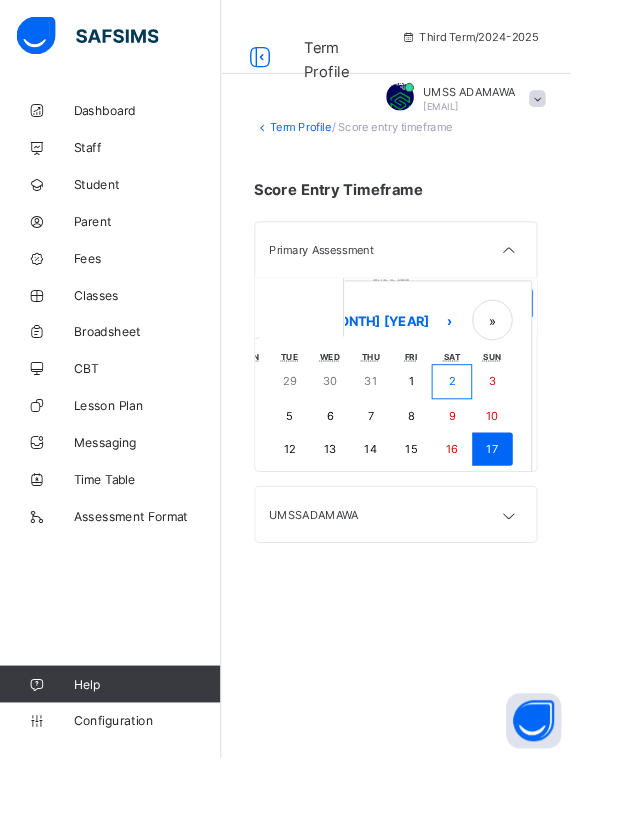 type on "**********" 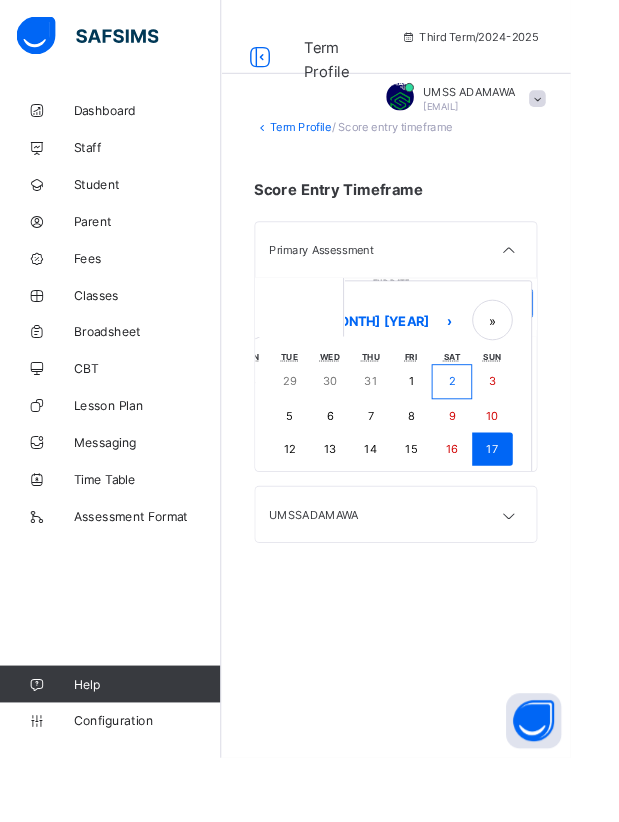 type on "**" 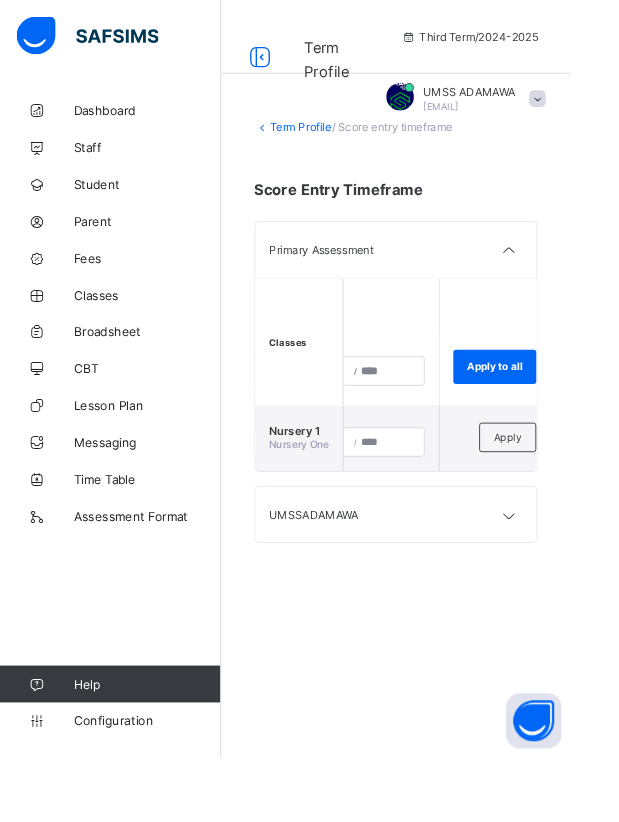 scroll, scrollTop: 0, scrollLeft: 842, axis: horizontal 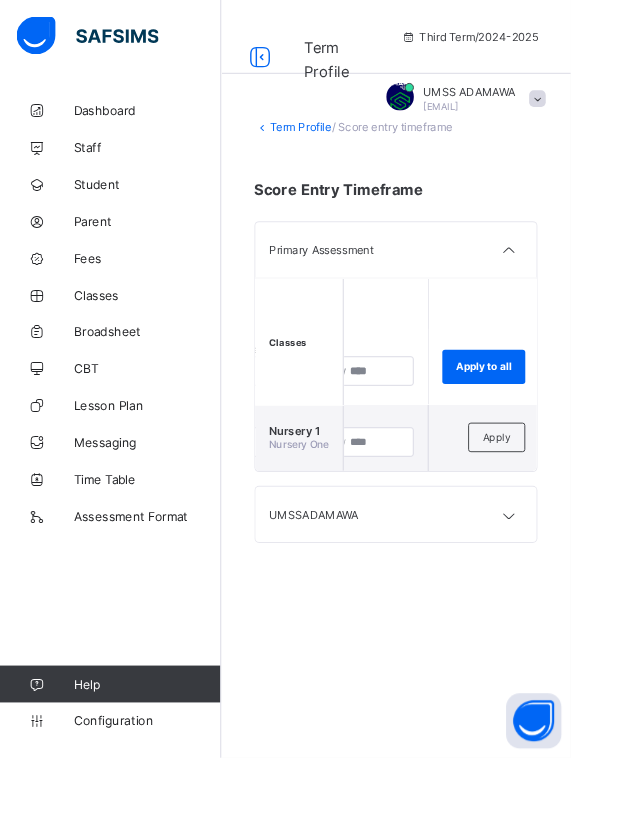 click on "Apply to all" at bounding box center (525, 398) 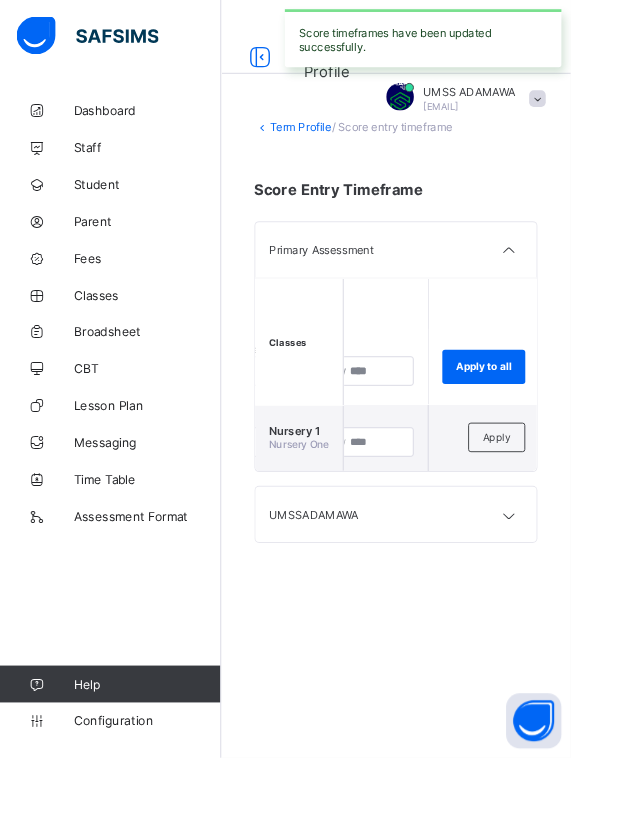 type on "**********" 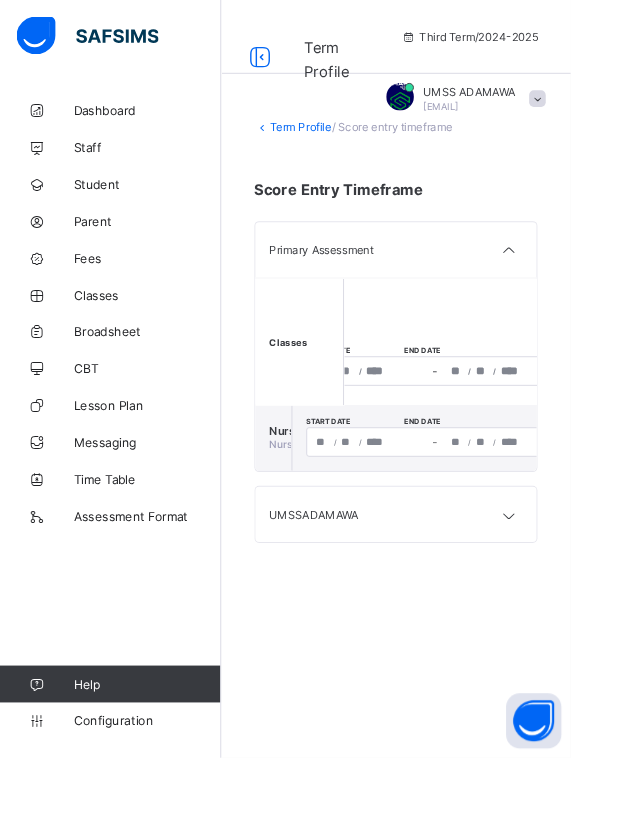 scroll, scrollTop: 0, scrollLeft: 0, axis: both 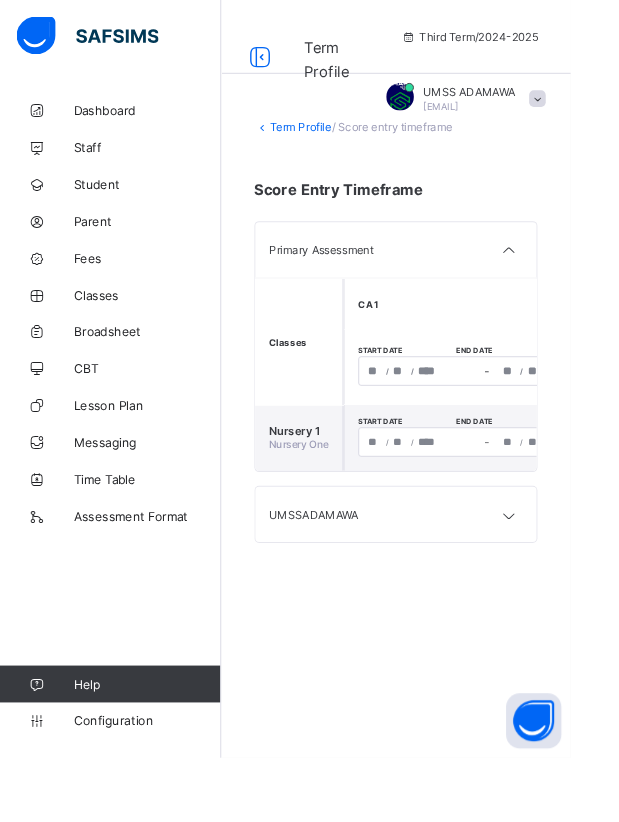 click at bounding box center [552, 559] 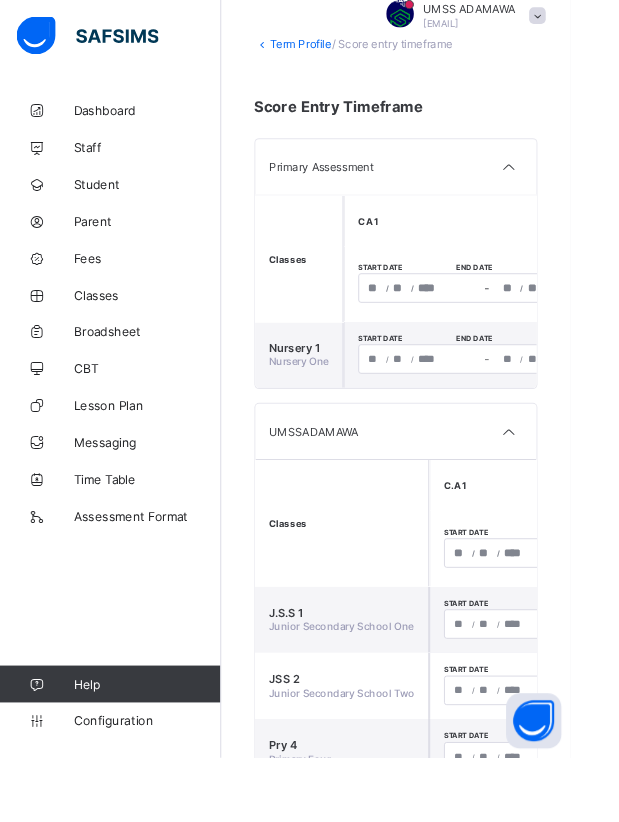 scroll, scrollTop: 98, scrollLeft: 0, axis: vertical 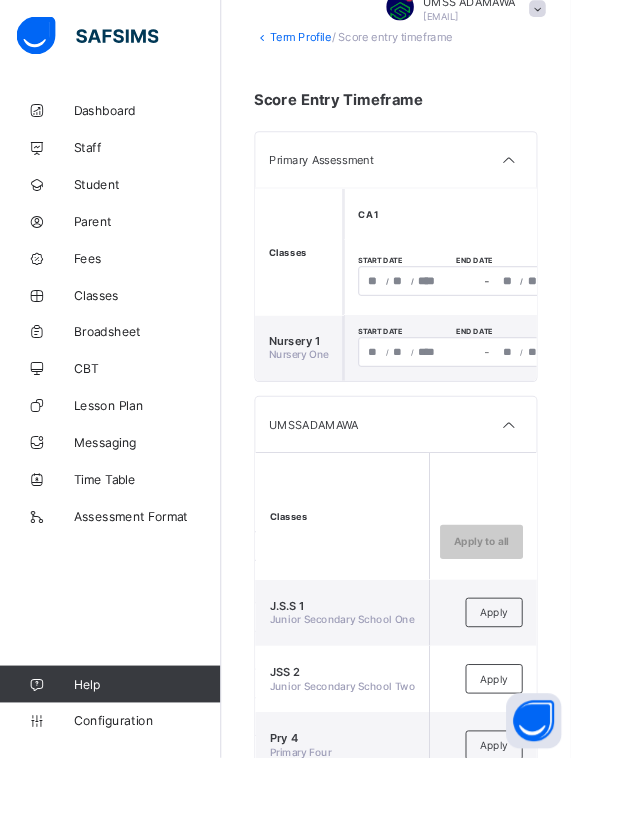 click on "Apply" at bounding box center [536, 664] 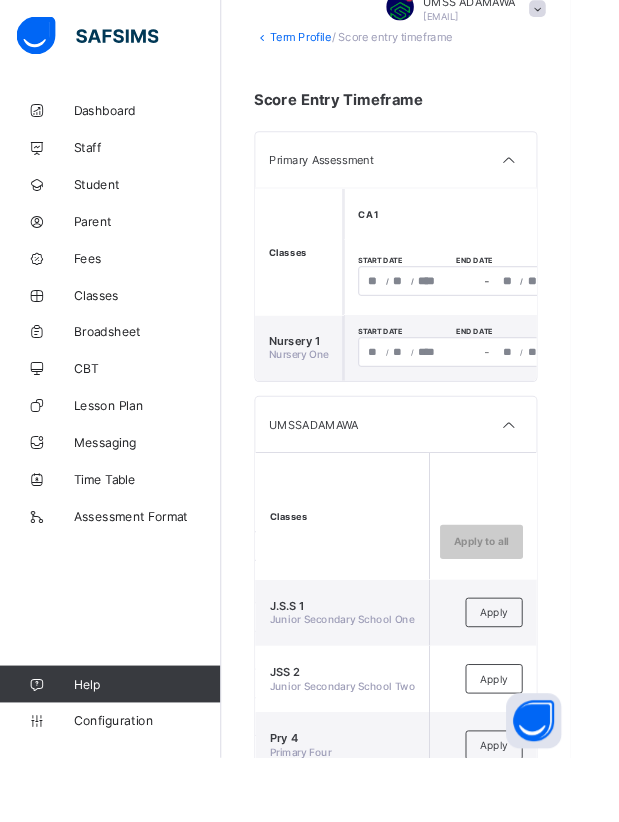 click on "Apply" at bounding box center [536, 808] 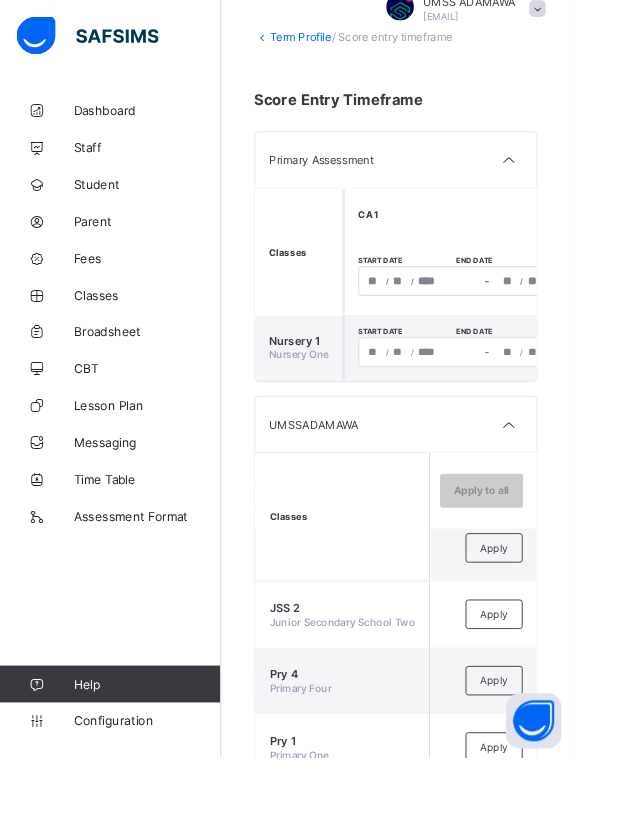 click on "Apply" at bounding box center [536, 810] 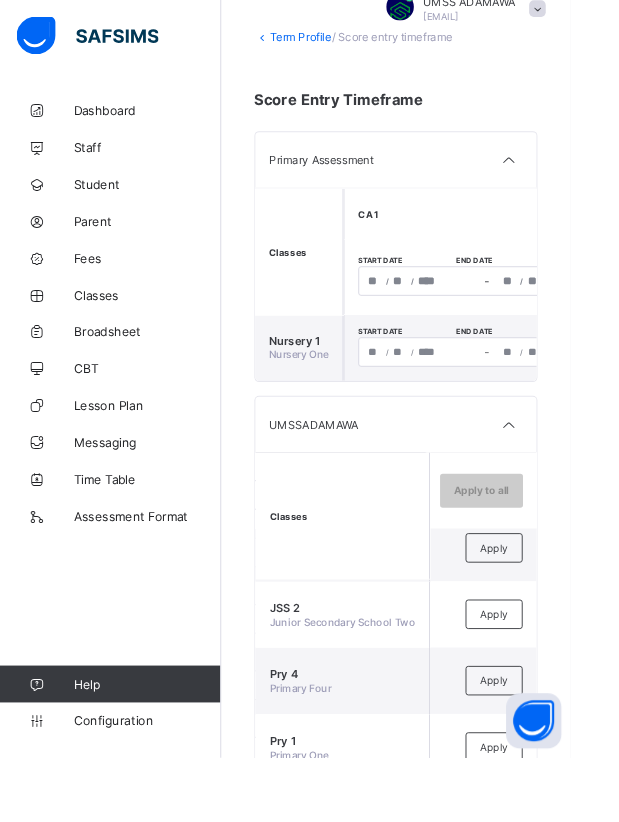 scroll, scrollTop: 141, scrollLeft: 0, axis: vertical 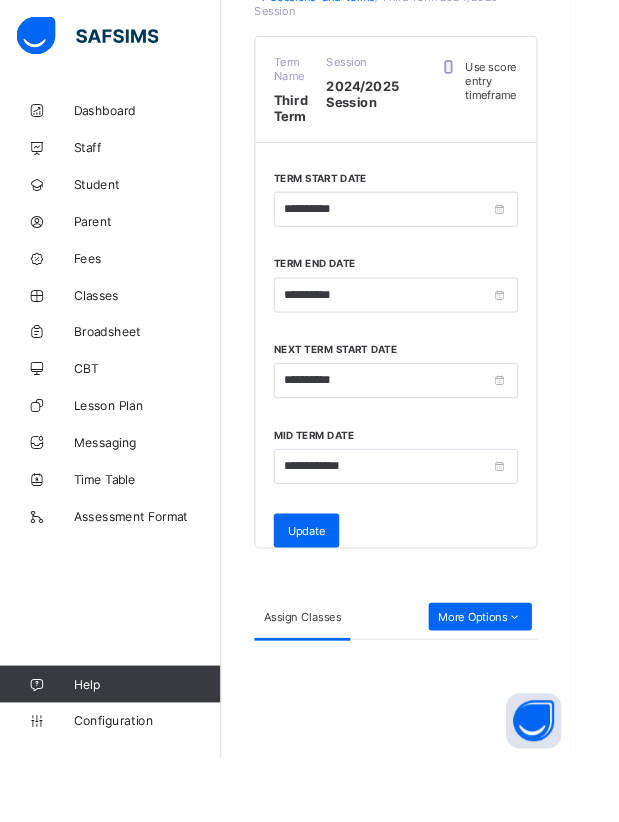 type on "**********" 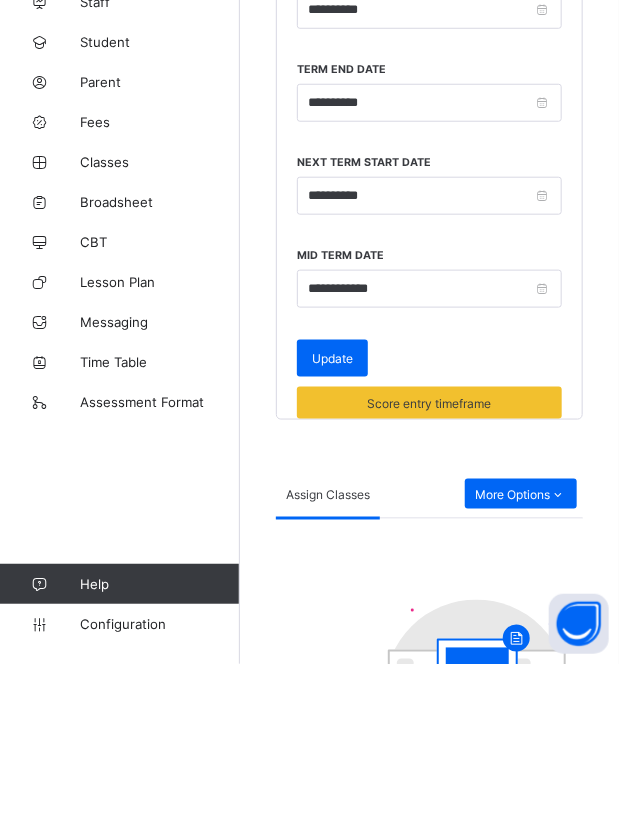 scroll, scrollTop: 179, scrollLeft: 0, axis: vertical 